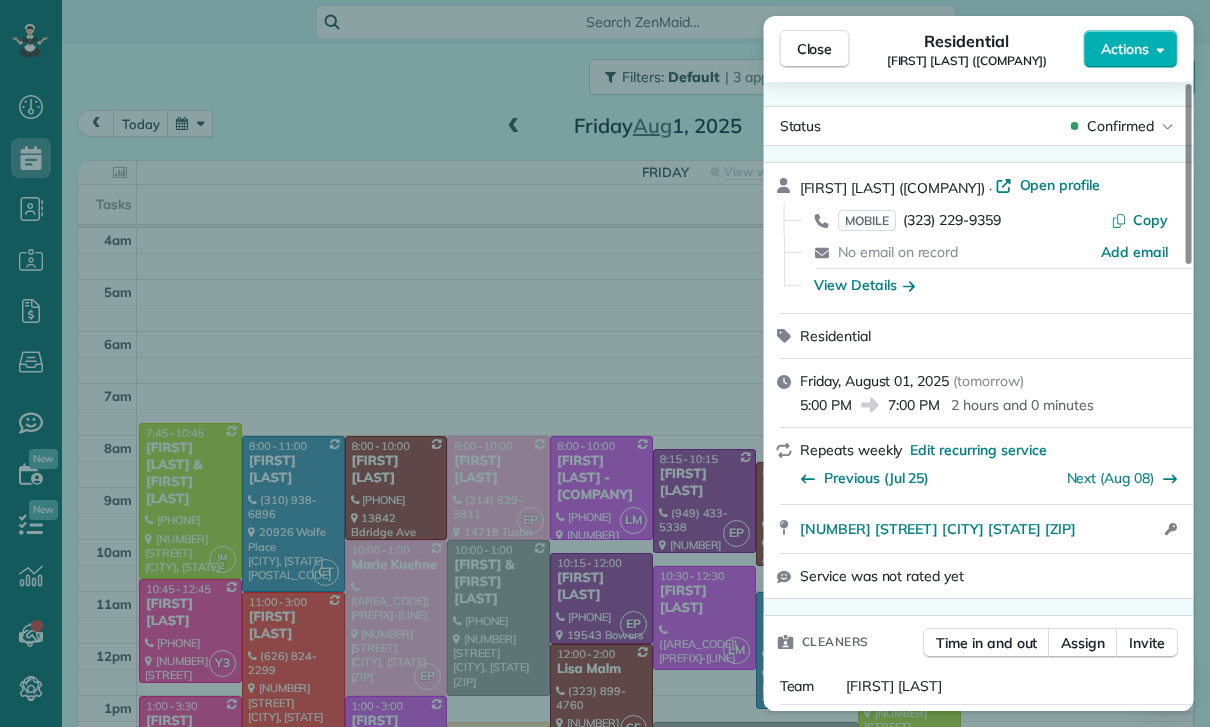 scroll, scrollTop: 0, scrollLeft: 0, axis: both 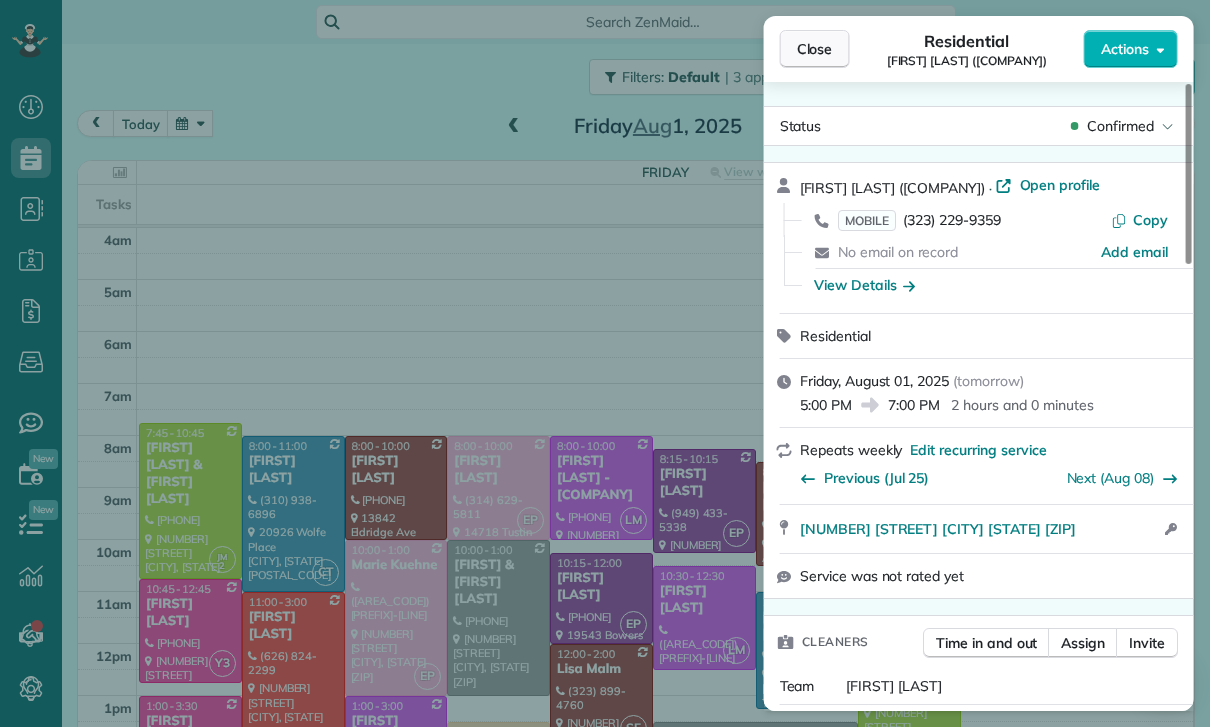 click on "Close" at bounding box center (815, 49) 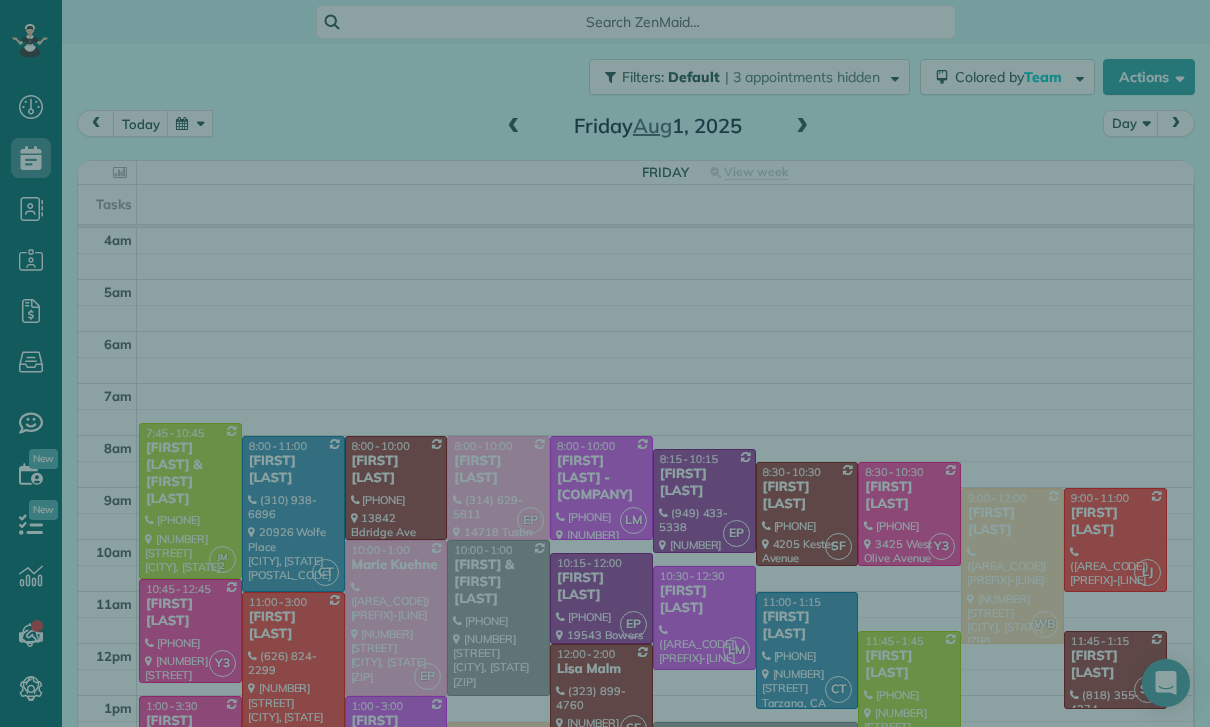 scroll, scrollTop: 791, scrollLeft: 62, axis: both 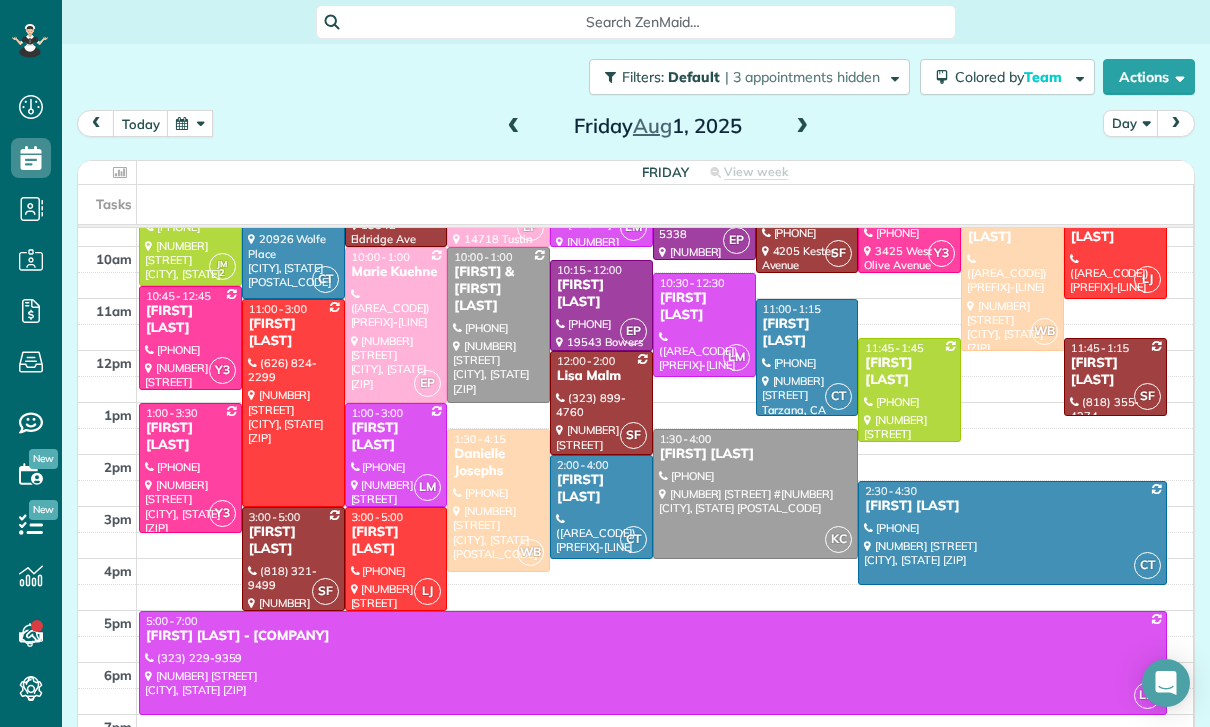 click at bounding box center [190, 123] 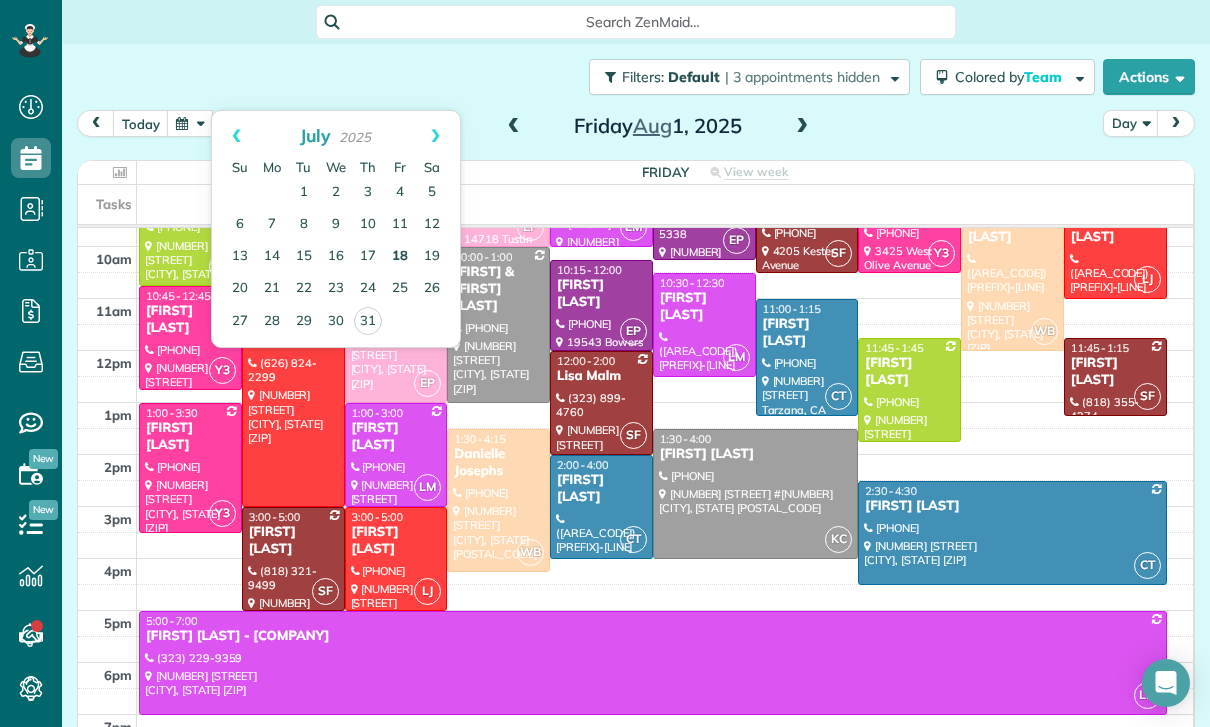 click on "18" at bounding box center [400, 257] 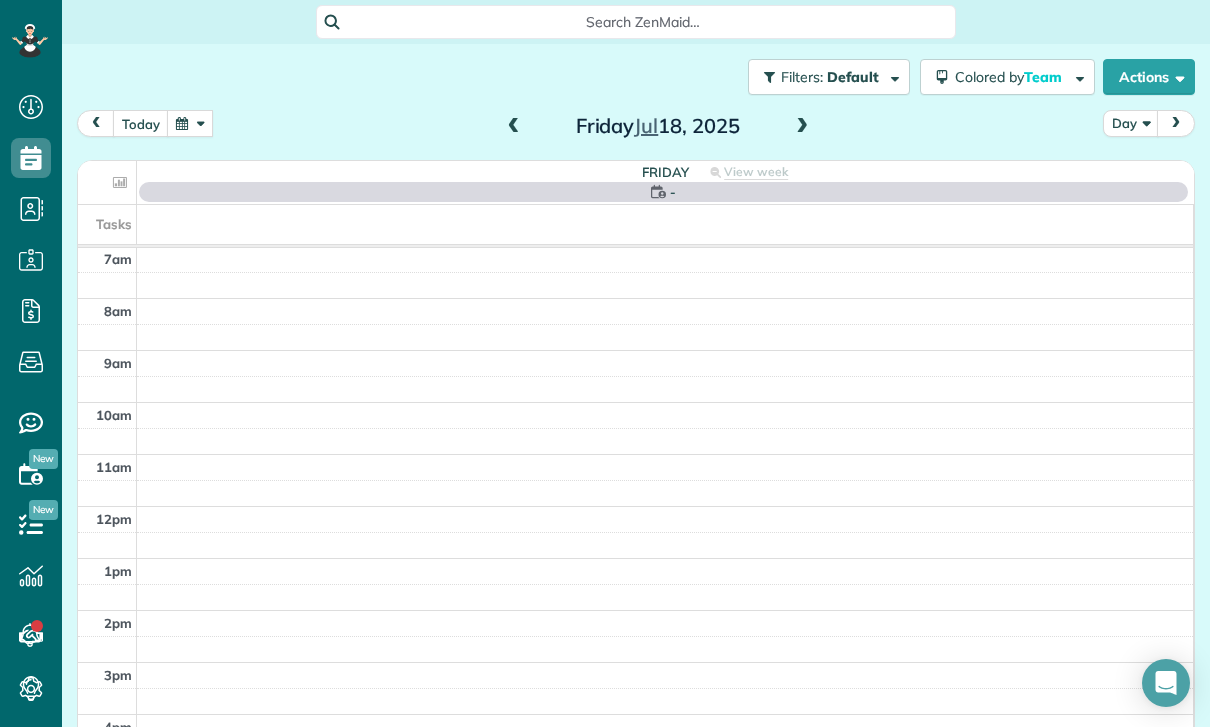 scroll, scrollTop: 157, scrollLeft: 0, axis: vertical 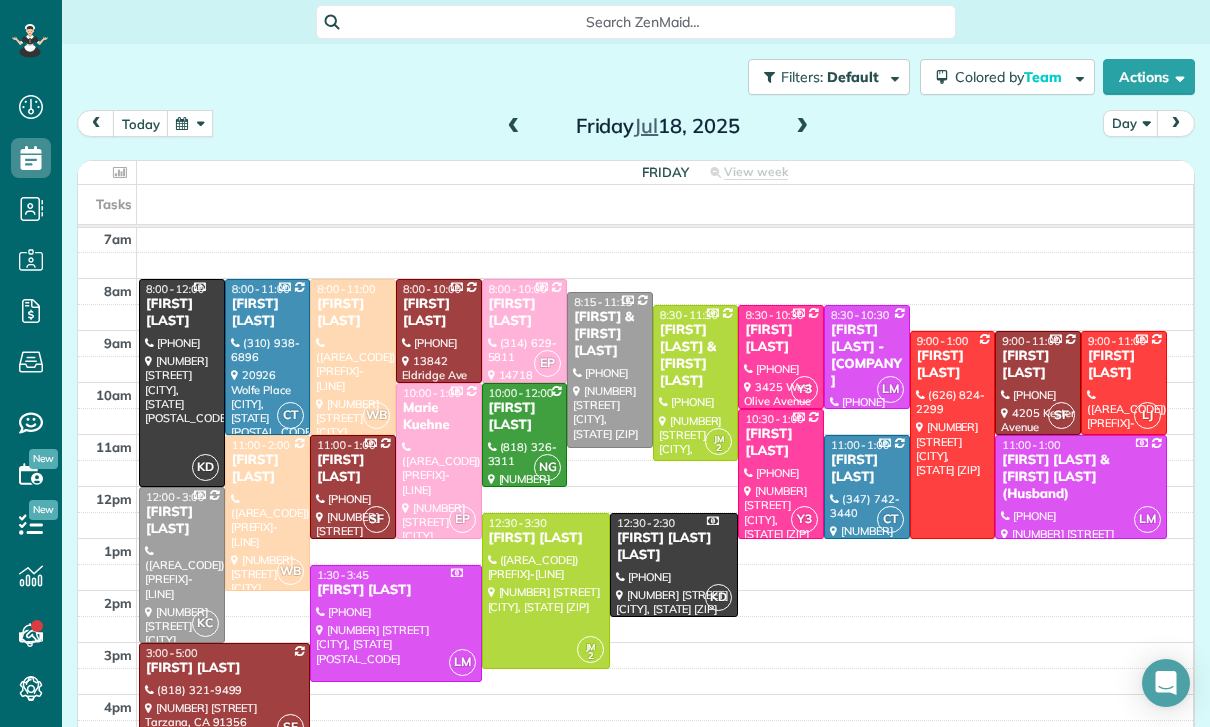 click at bounding box center [514, 127] 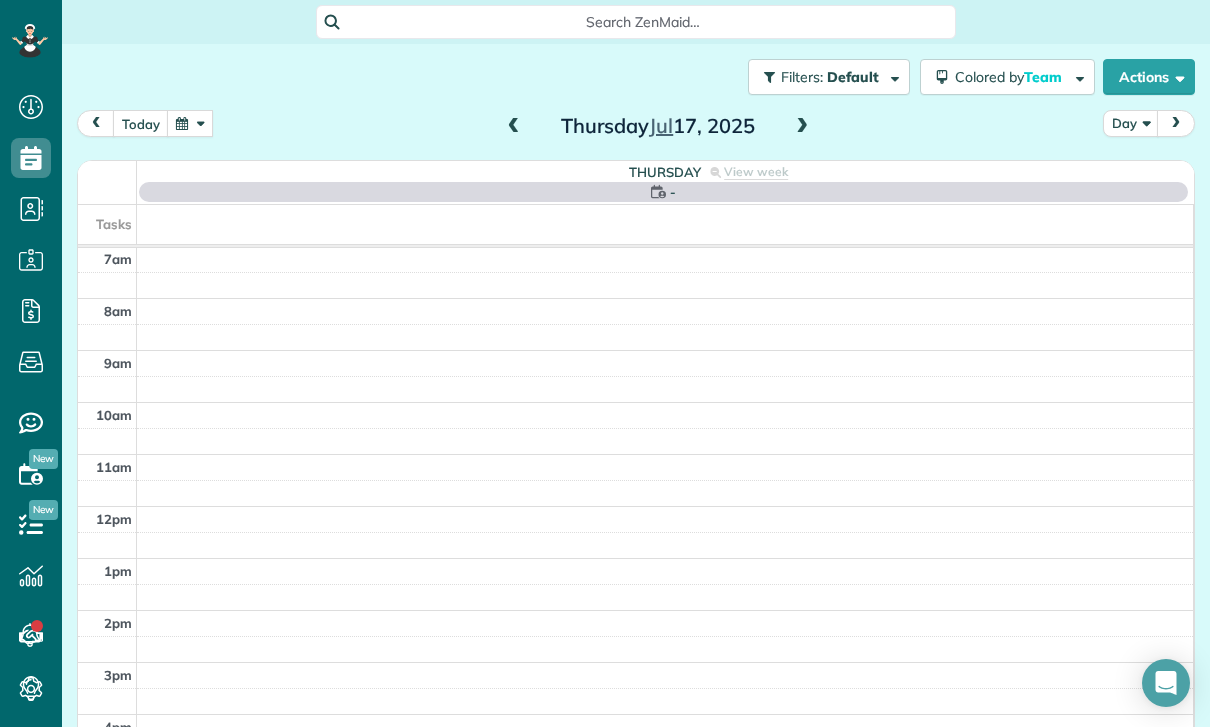 scroll, scrollTop: 157, scrollLeft: 0, axis: vertical 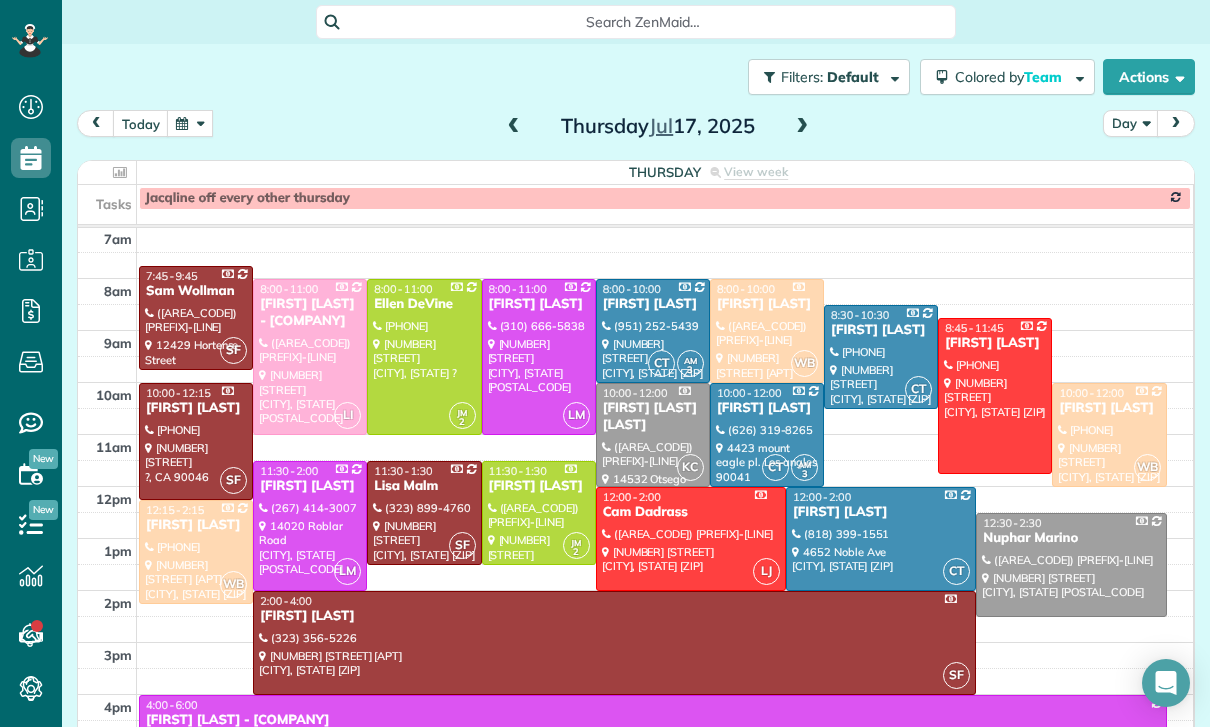click at bounding box center [514, 127] 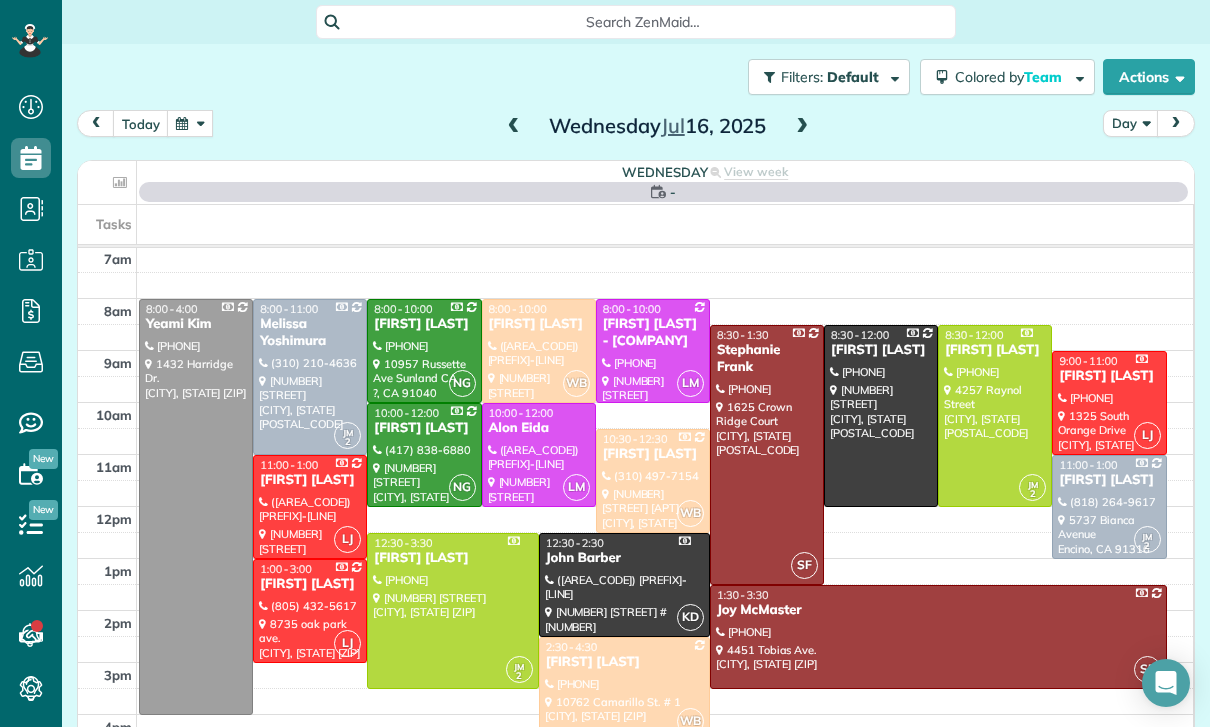 scroll, scrollTop: 157, scrollLeft: 0, axis: vertical 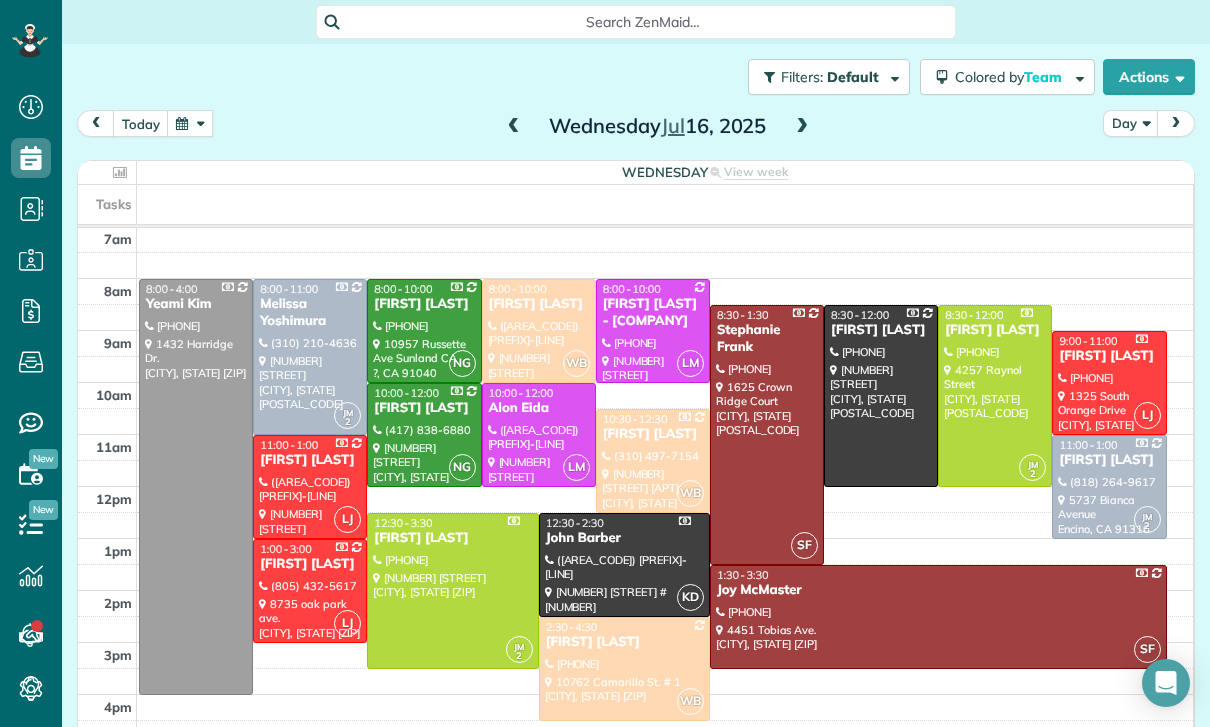 click at bounding box center [514, 127] 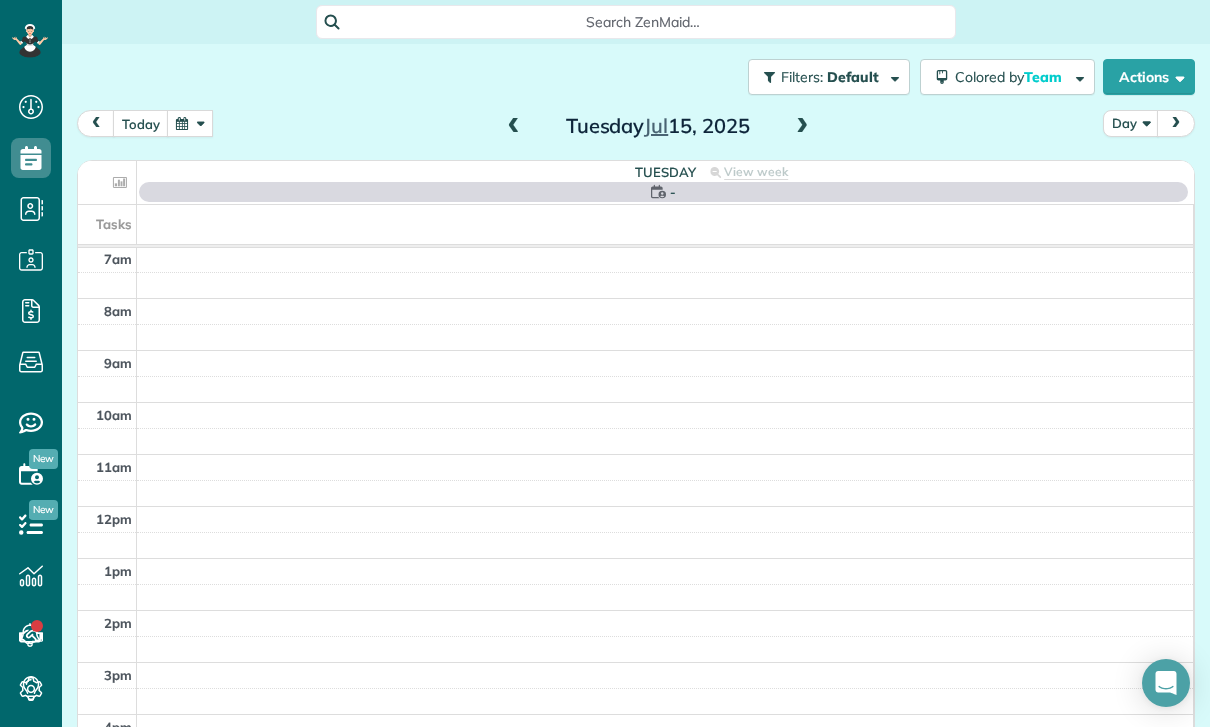 scroll, scrollTop: 157, scrollLeft: 0, axis: vertical 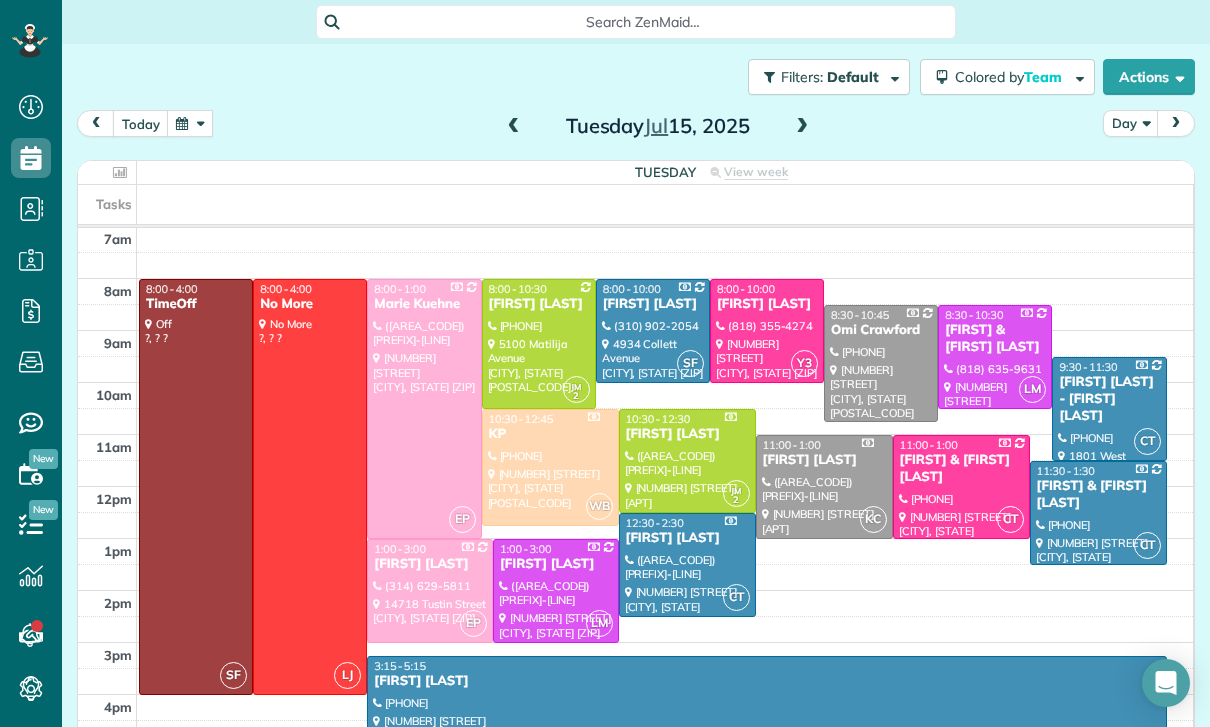 click at bounding box center (190, 123) 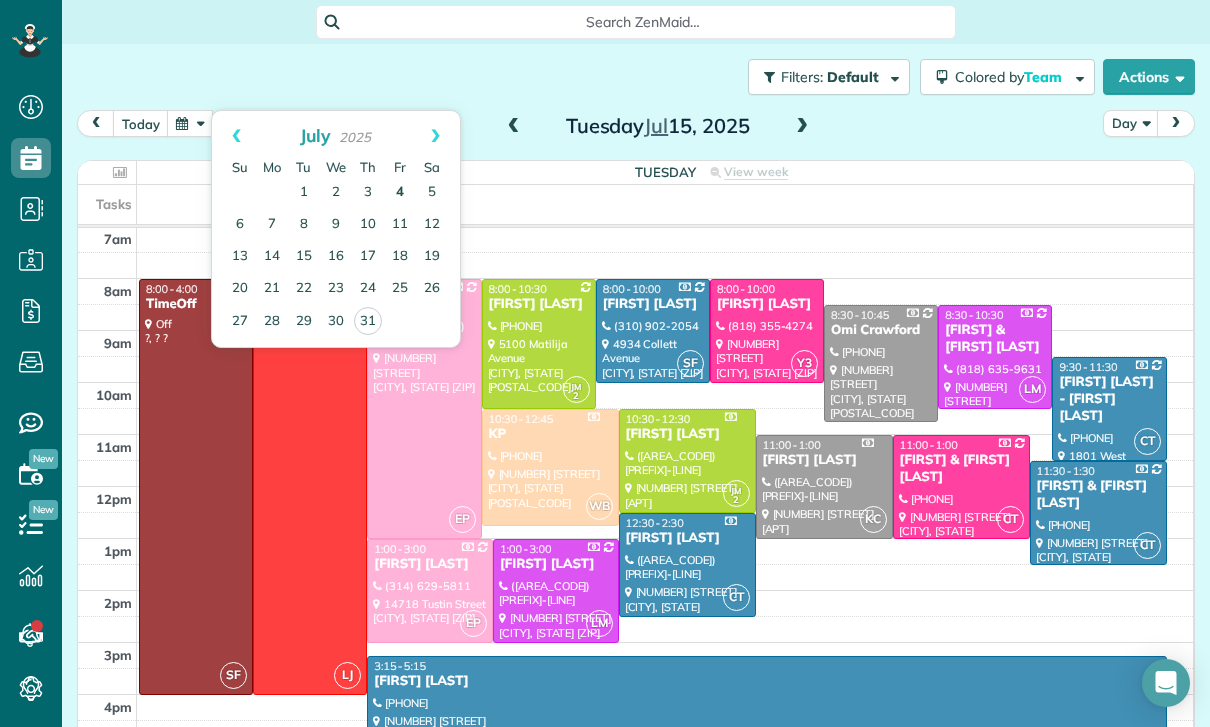 click on "4" at bounding box center [400, 193] 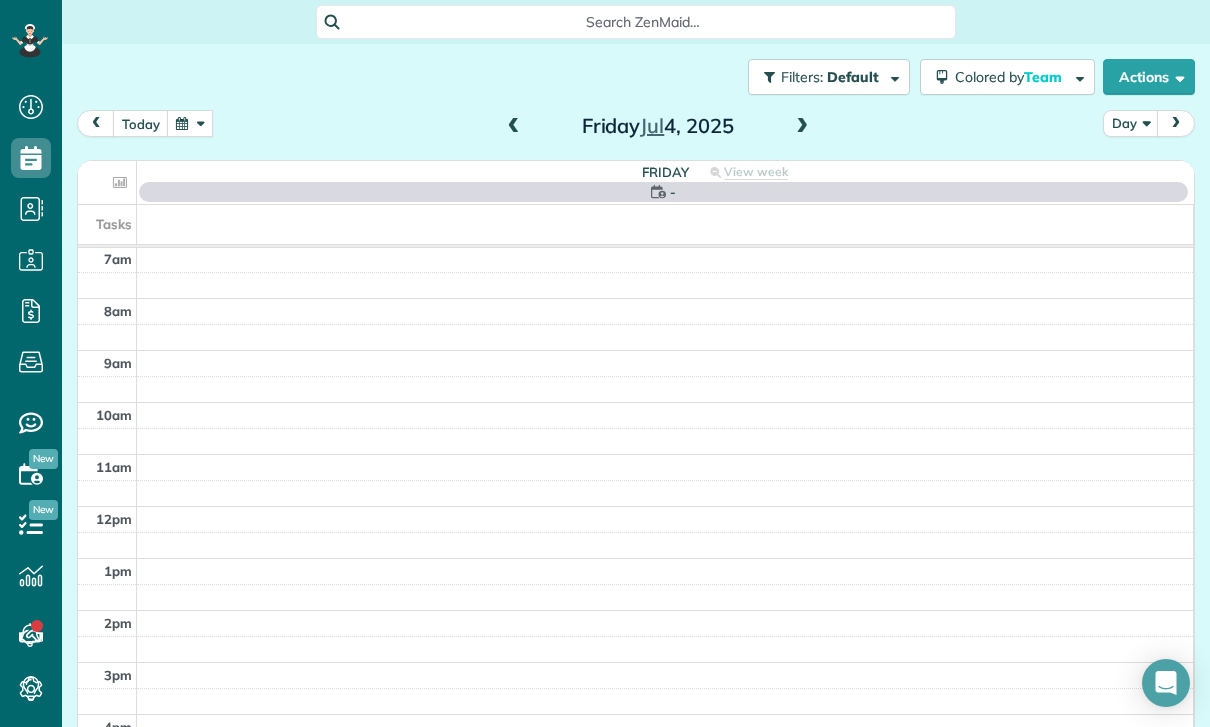 scroll, scrollTop: 157, scrollLeft: 0, axis: vertical 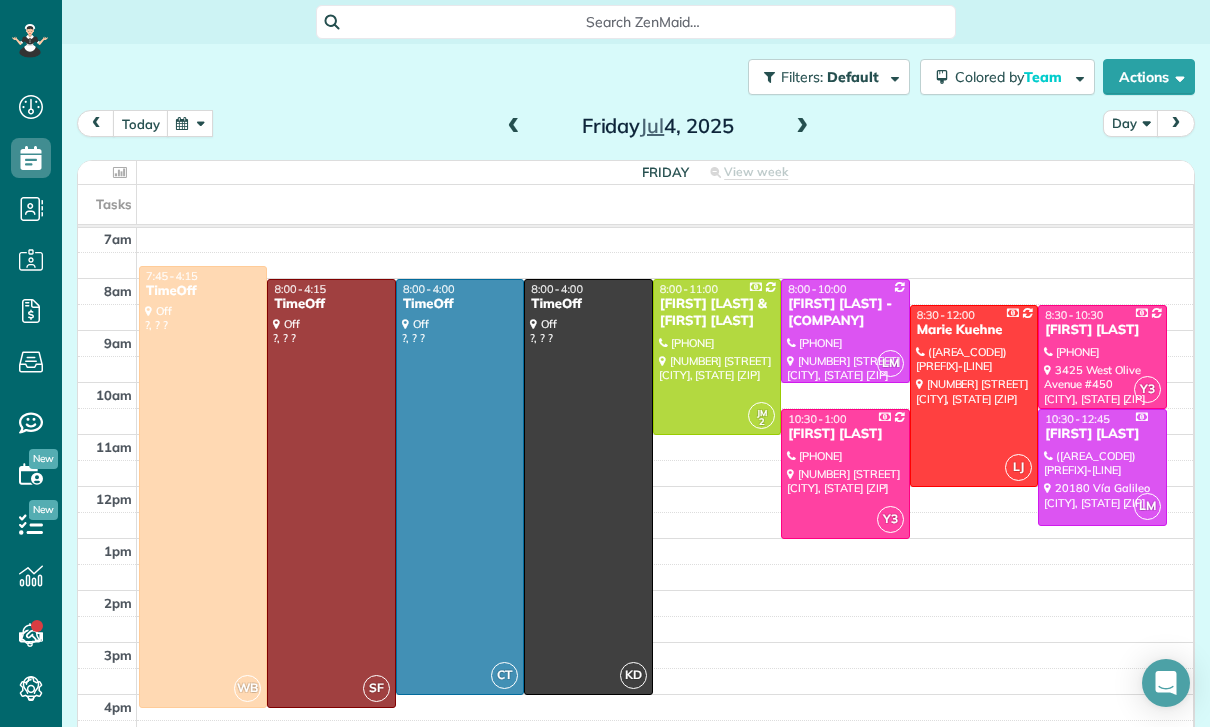 click at bounding box center (514, 127) 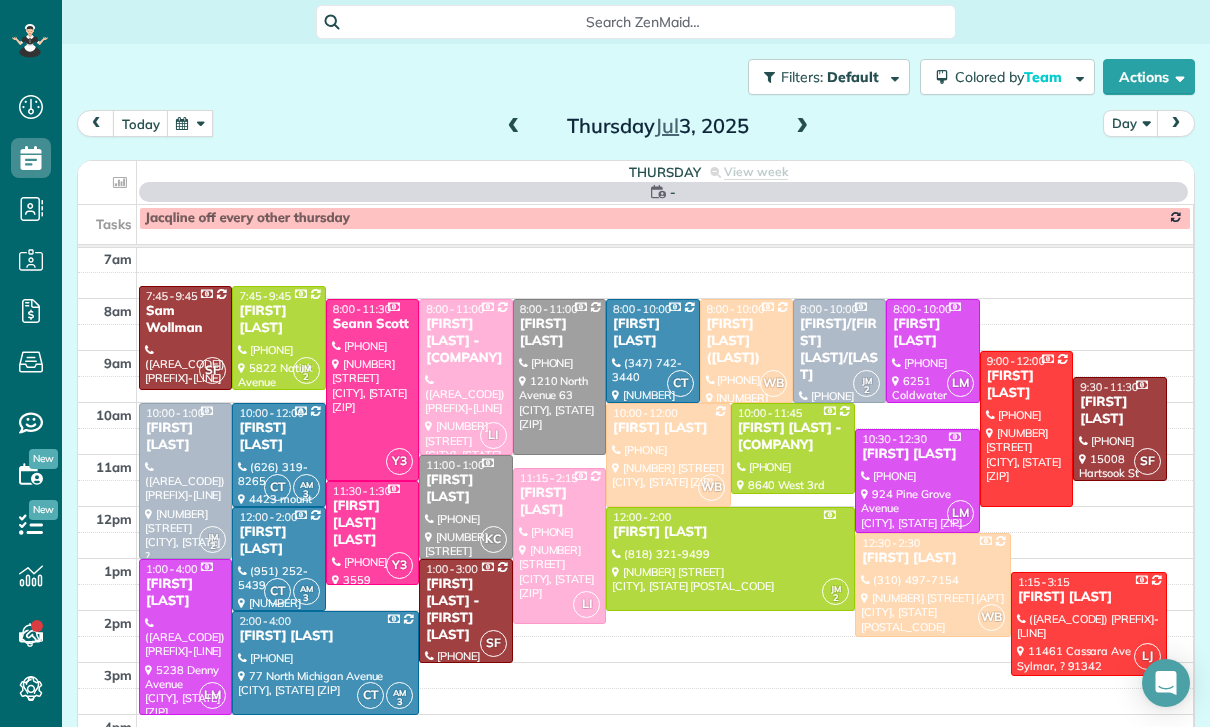 scroll, scrollTop: 157, scrollLeft: 0, axis: vertical 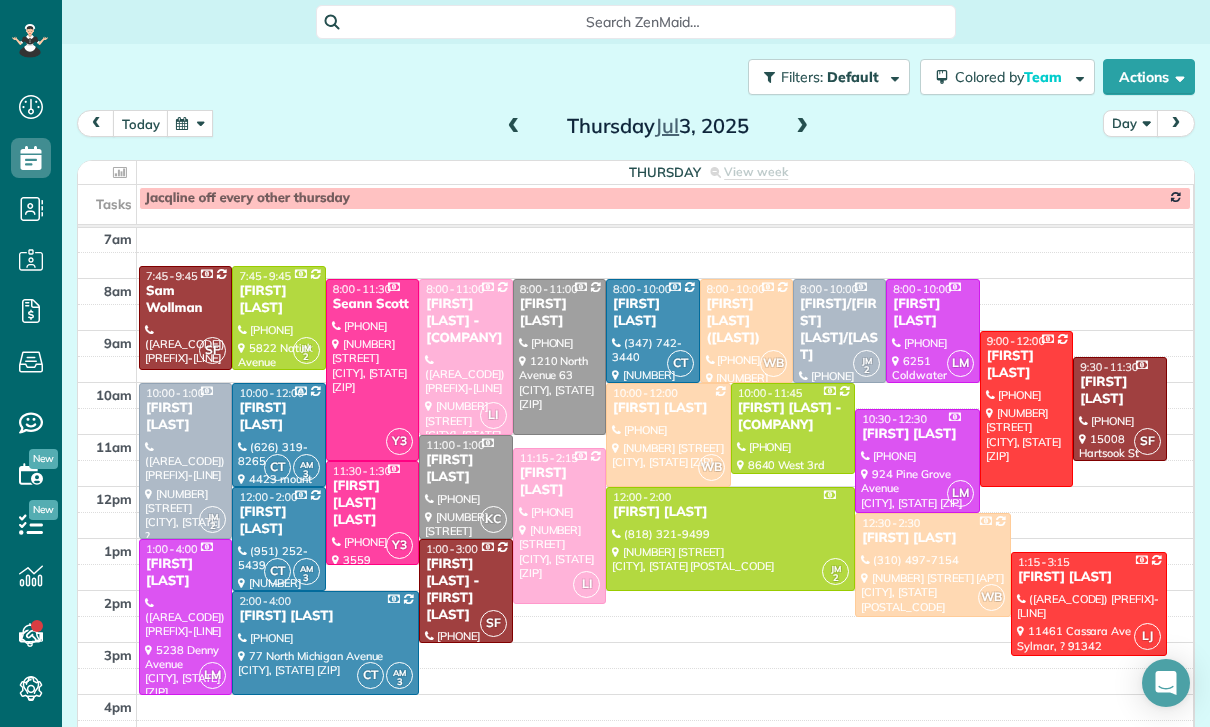 click at bounding box center (514, 127) 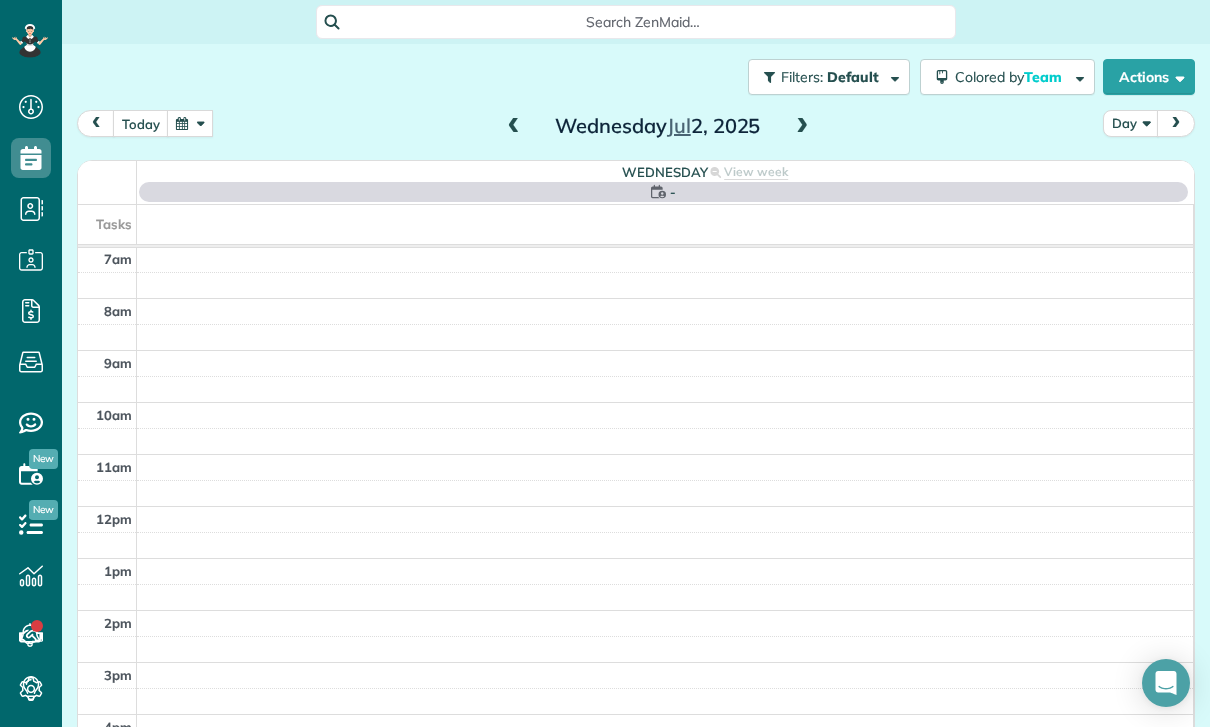 scroll, scrollTop: 157, scrollLeft: 0, axis: vertical 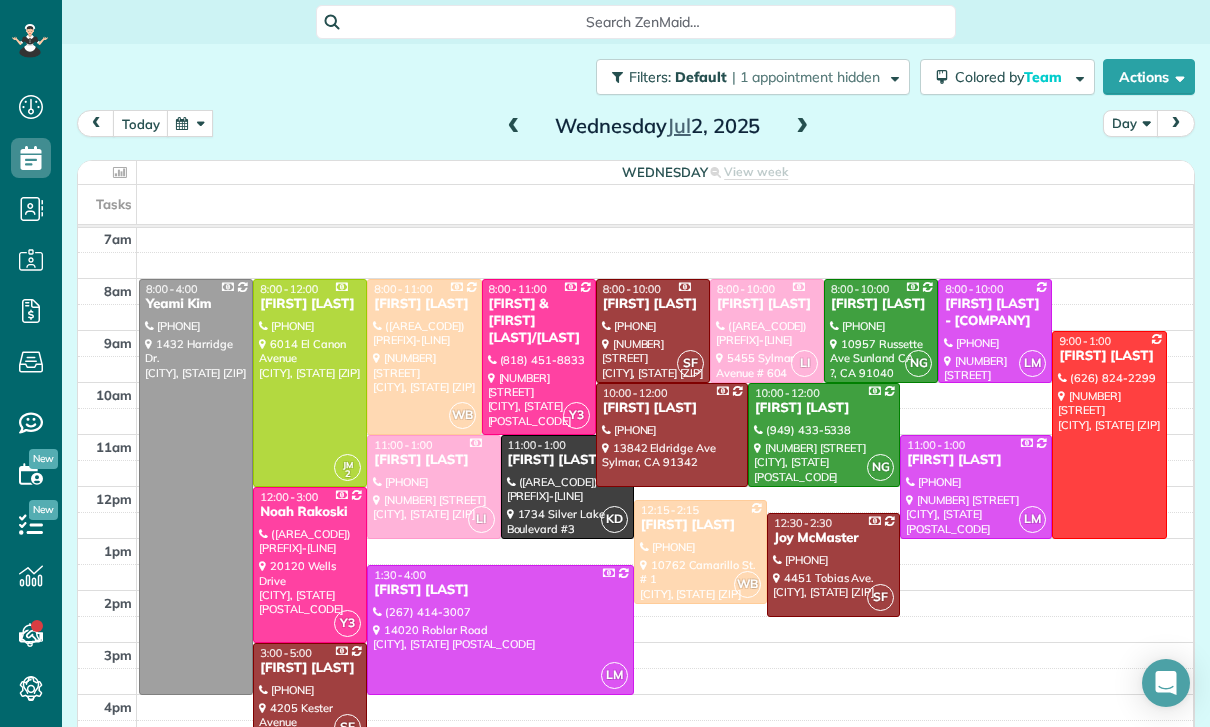 click at bounding box center (514, 127) 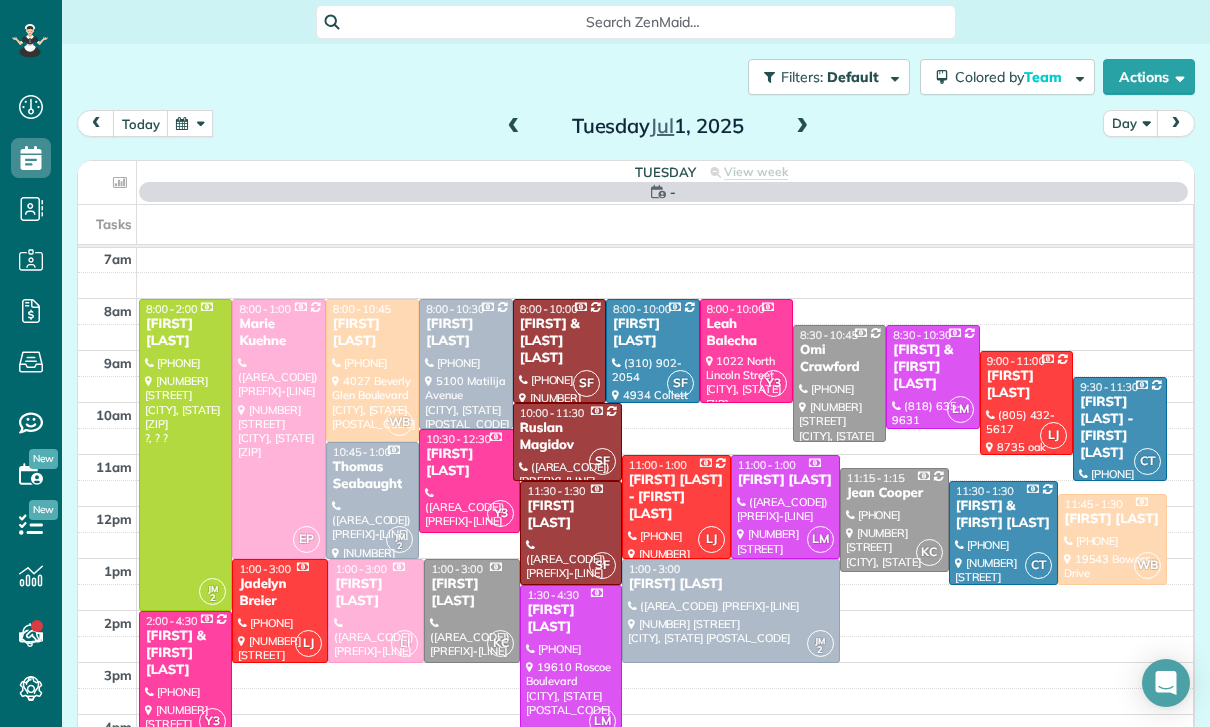 scroll, scrollTop: 157, scrollLeft: 0, axis: vertical 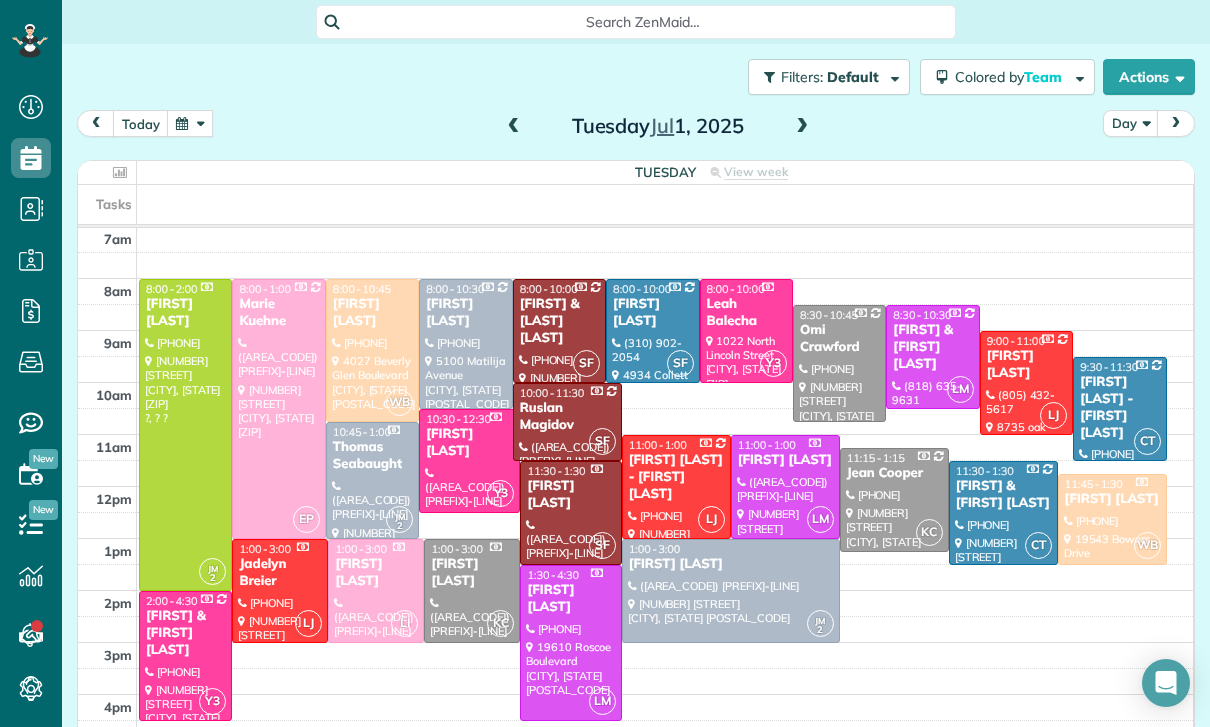 click at bounding box center [190, 123] 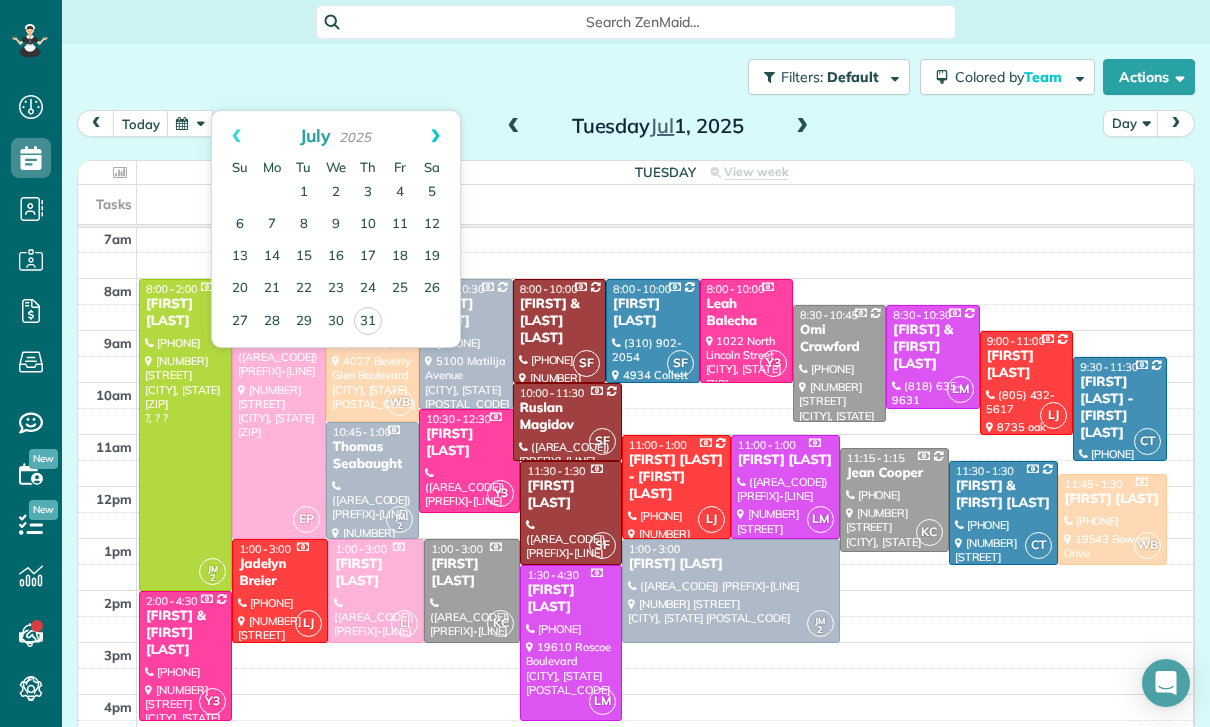 click on "Next" at bounding box center (435, 136) 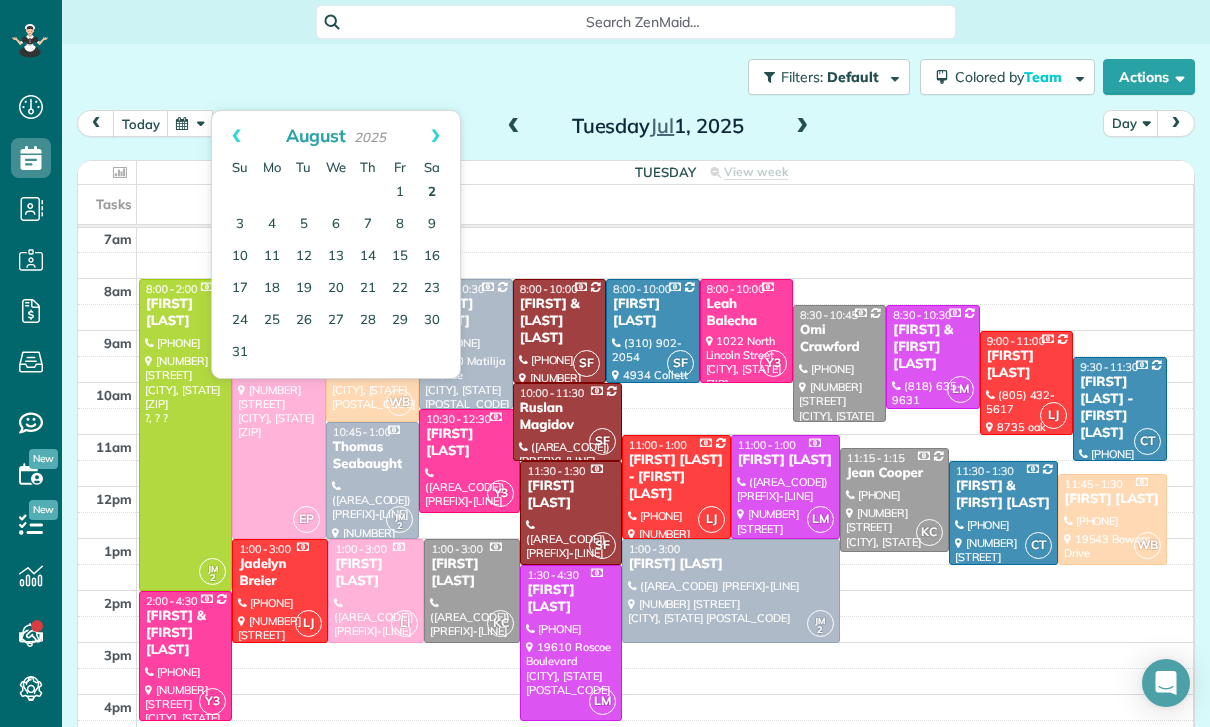 click on "2" at bounding box center [432, 193] 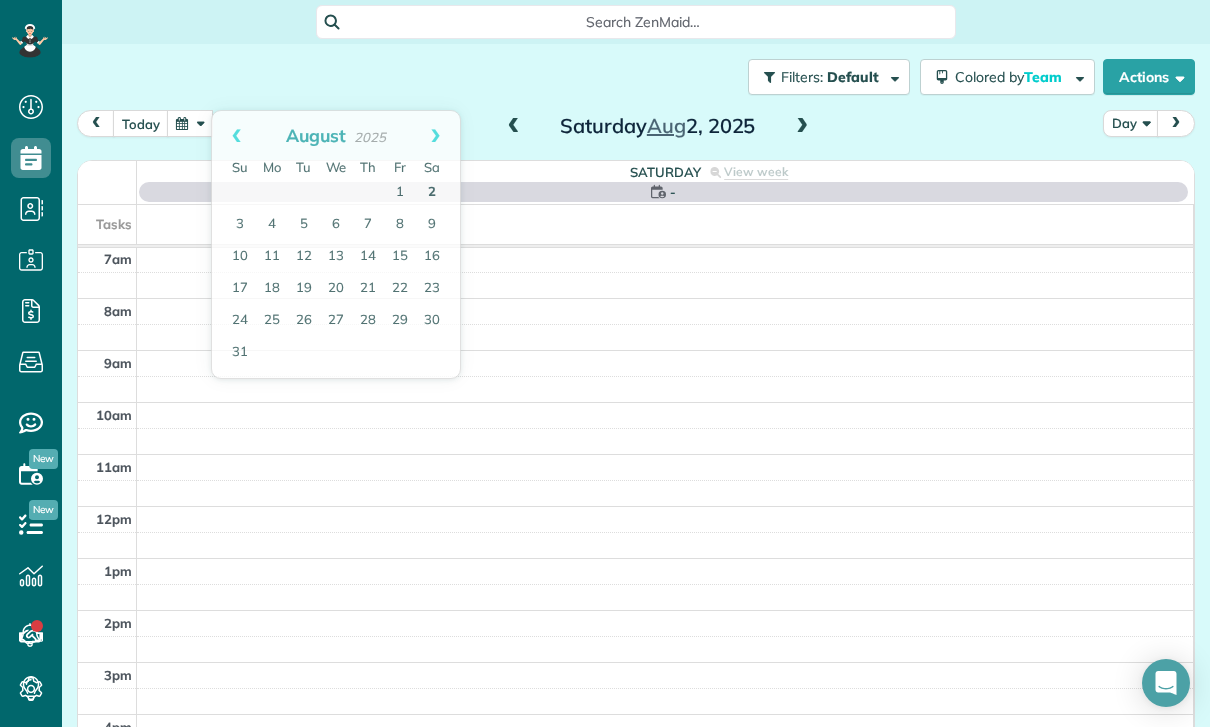 scroll, scrollTop: 157, scrollLeft: 0, axis: vertical 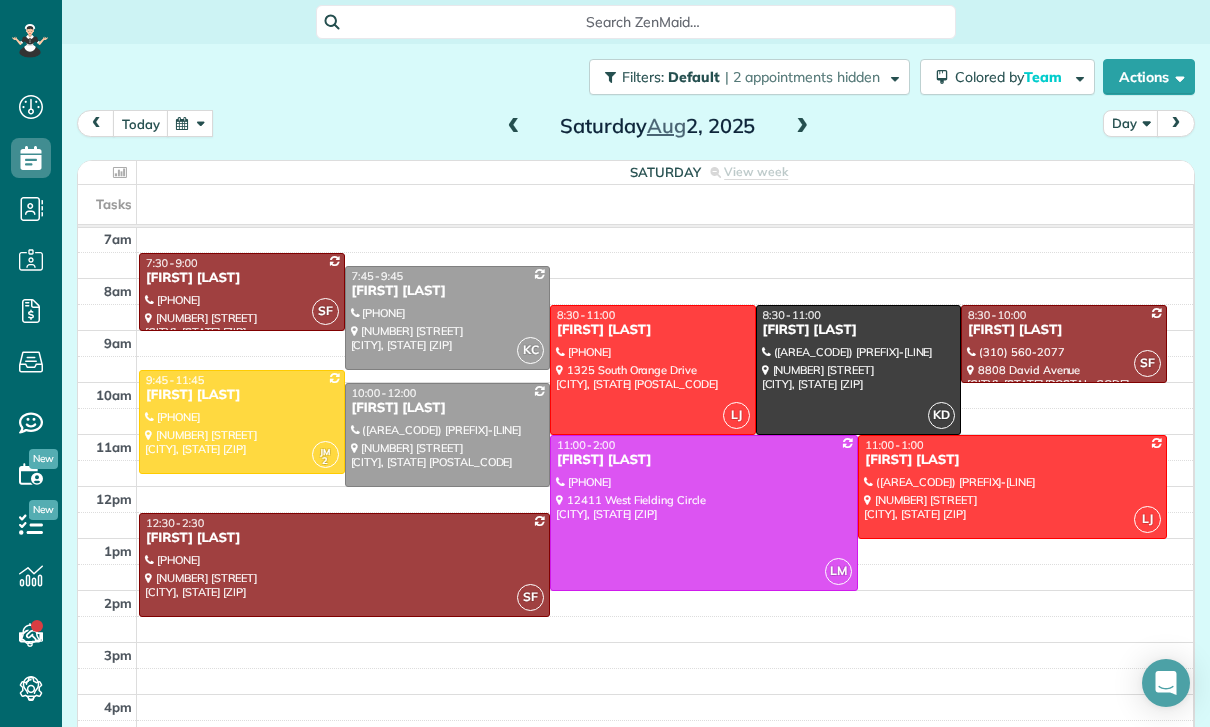click at bounding box center (802, 127) 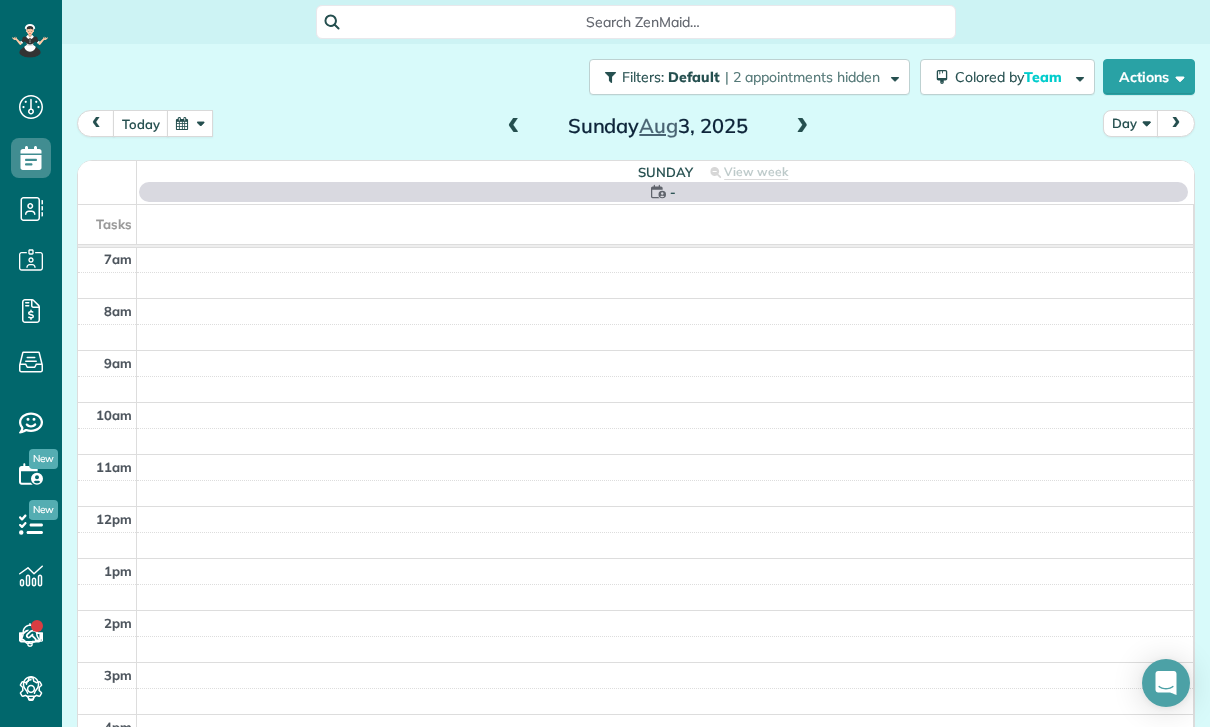 scroll, scrollTop: 157, scrollLeft: 0, axis: vertical 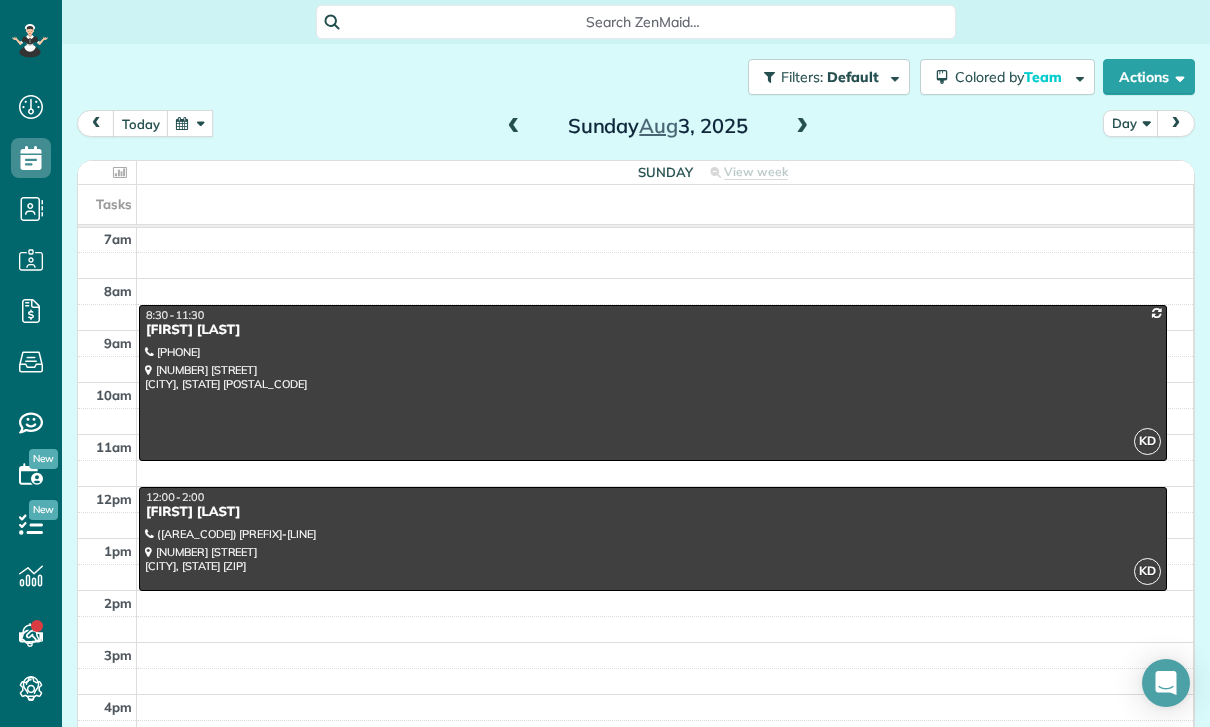 click at bounding box center (802, 127) 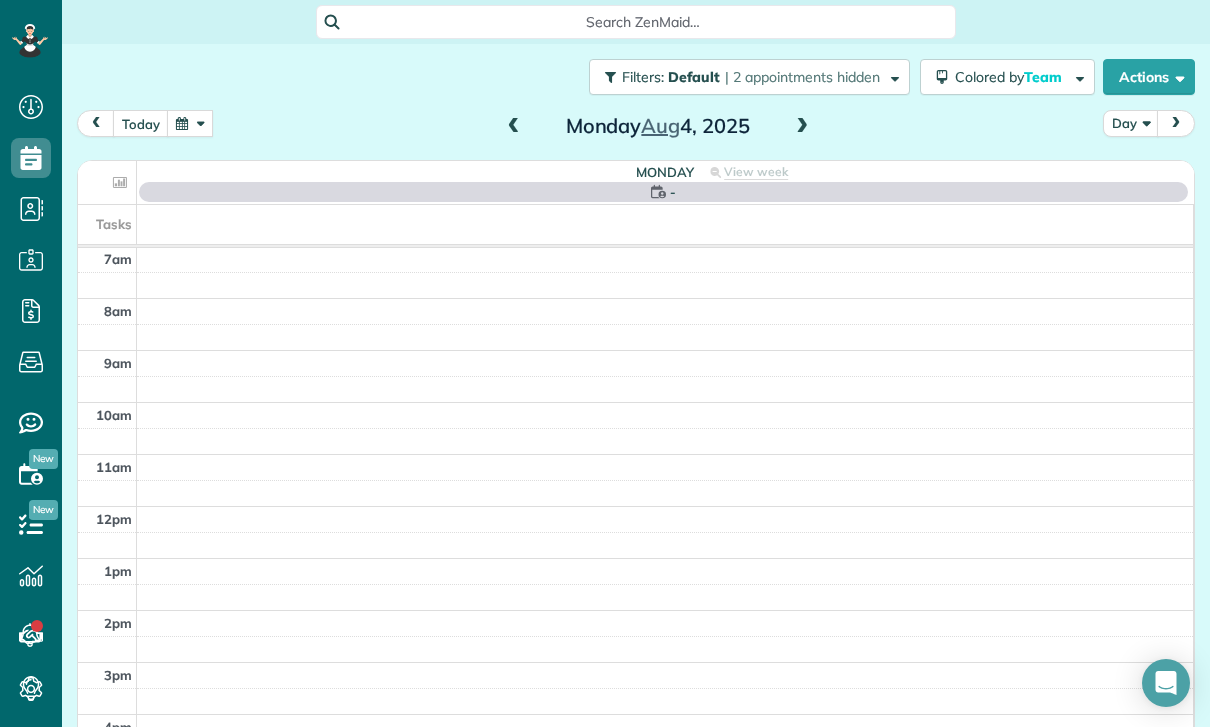 scroll, scrollTop: 157, scrollLeft: 0, axis: vertical 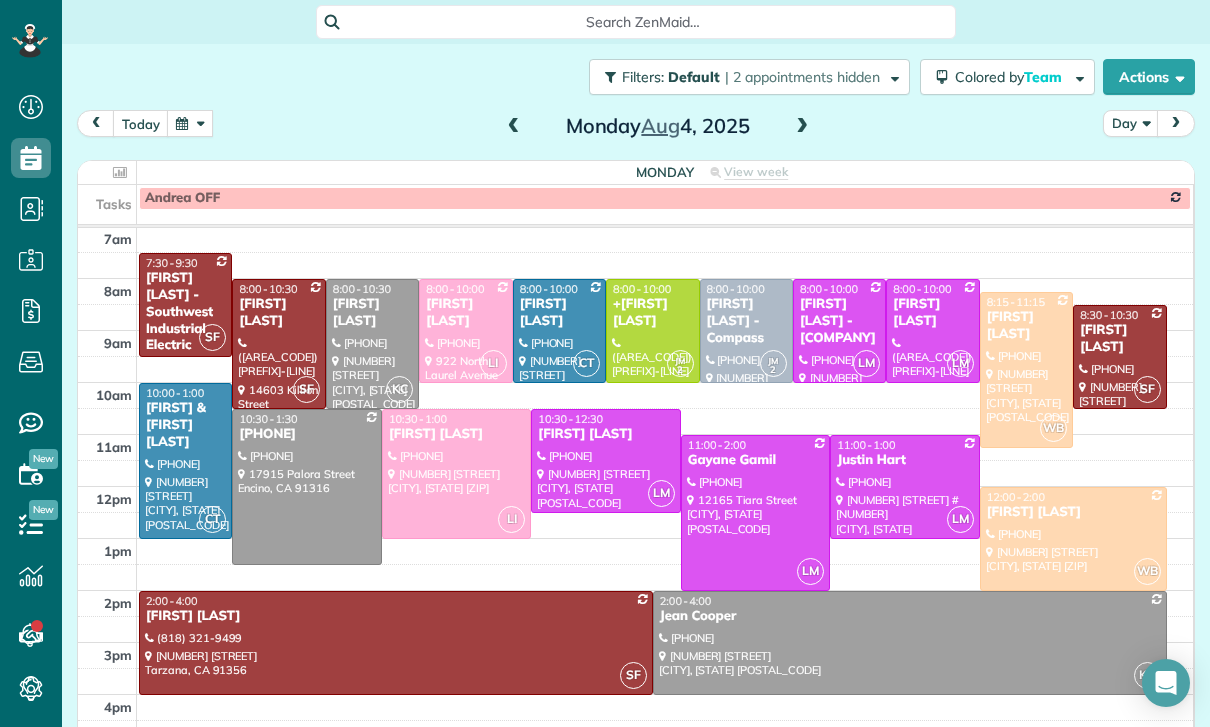 click at bounding box center (190, 123) 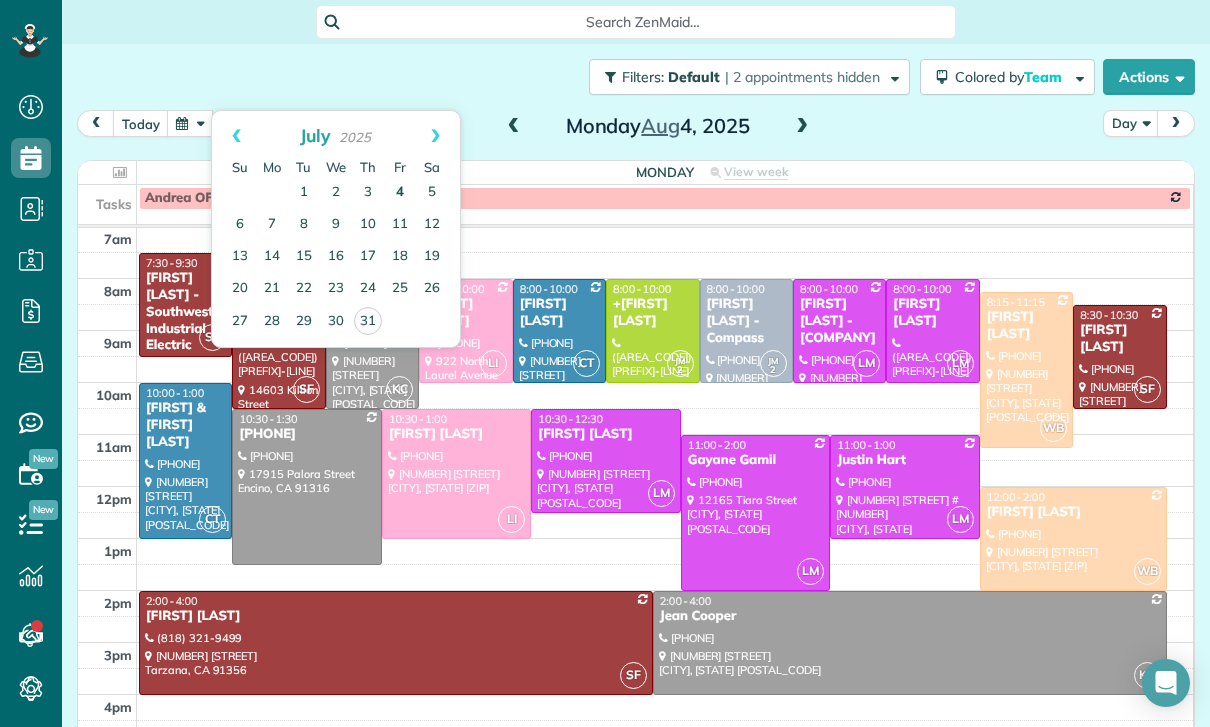 click on "4" at bounding box center [400, 193] 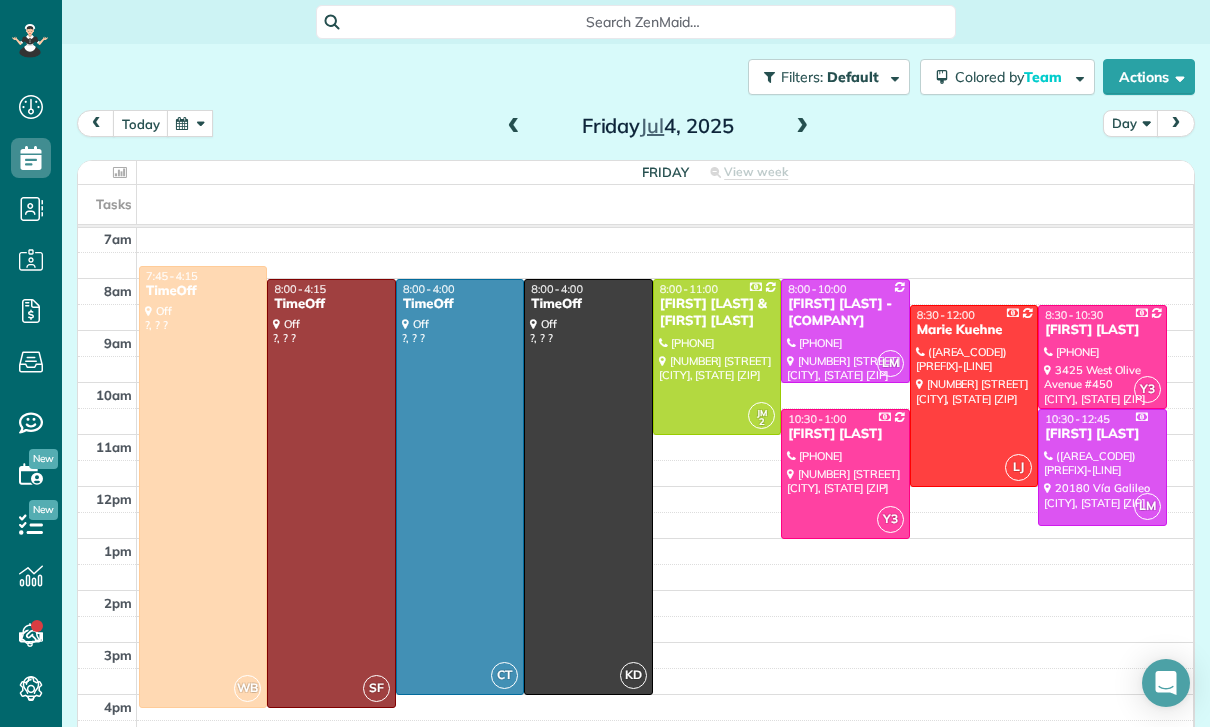 click at bounding box center [514, 127] 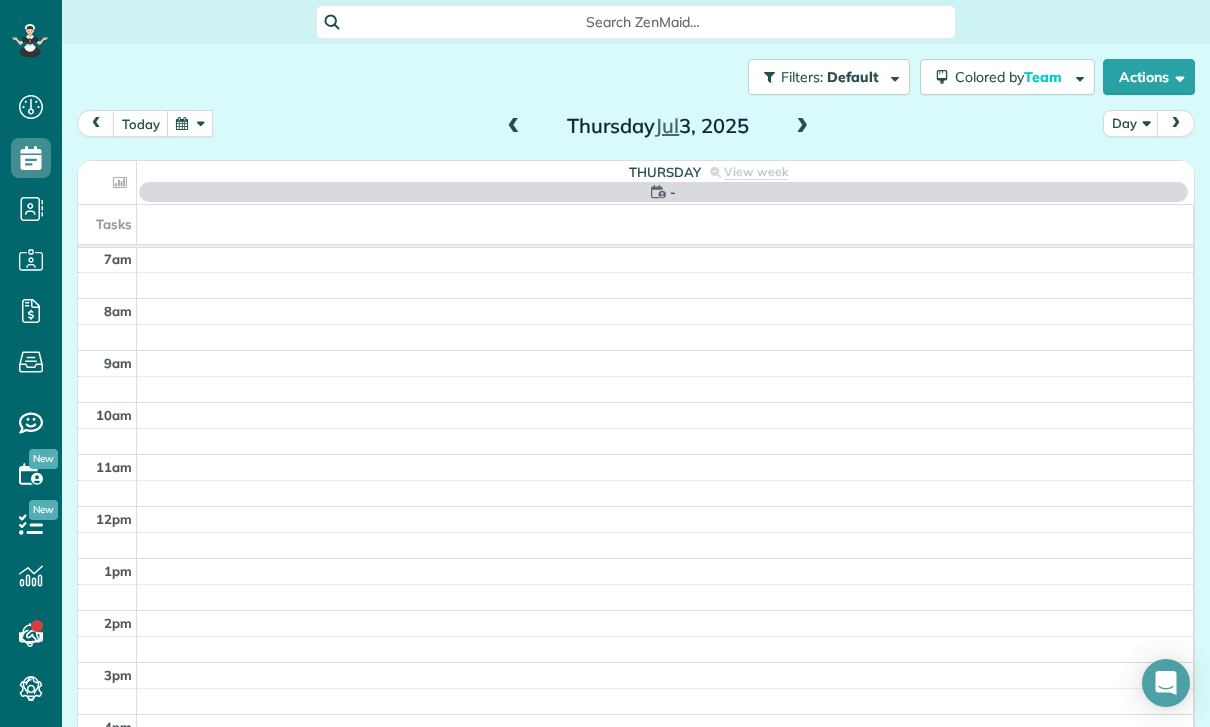 scroll, scrollTop: 157, scrollLeft: 0, axis: vertical 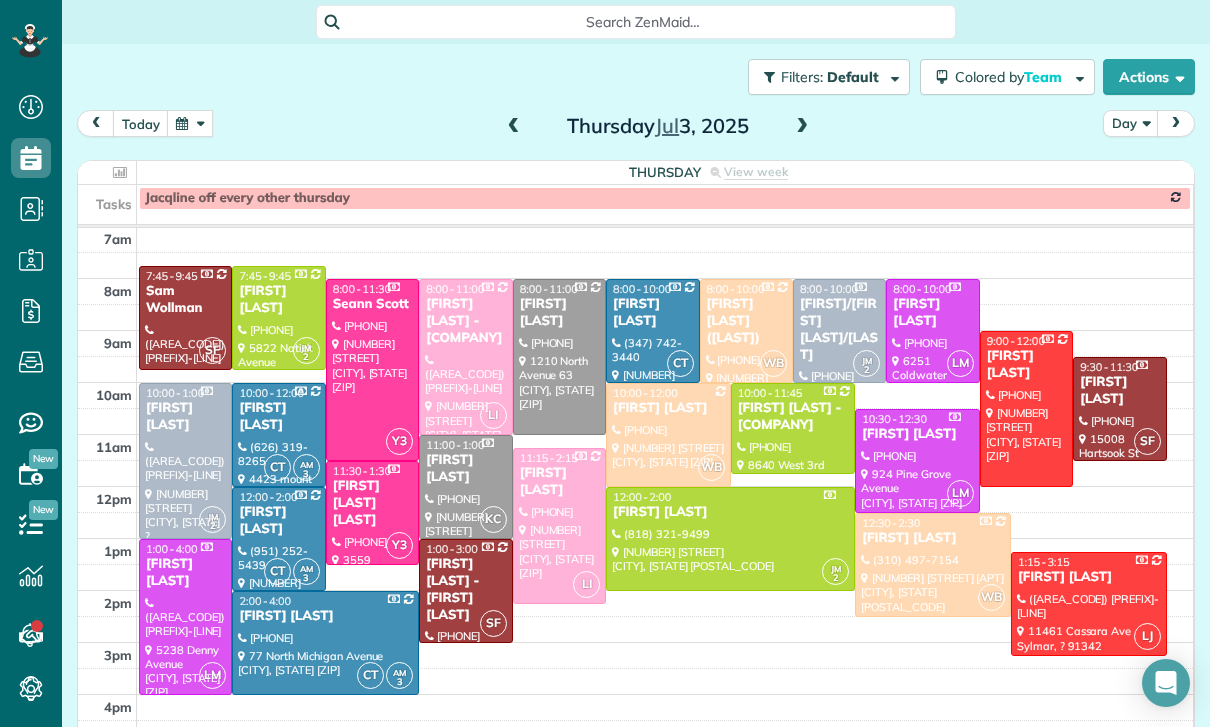 click at bounding box center [514, 127] 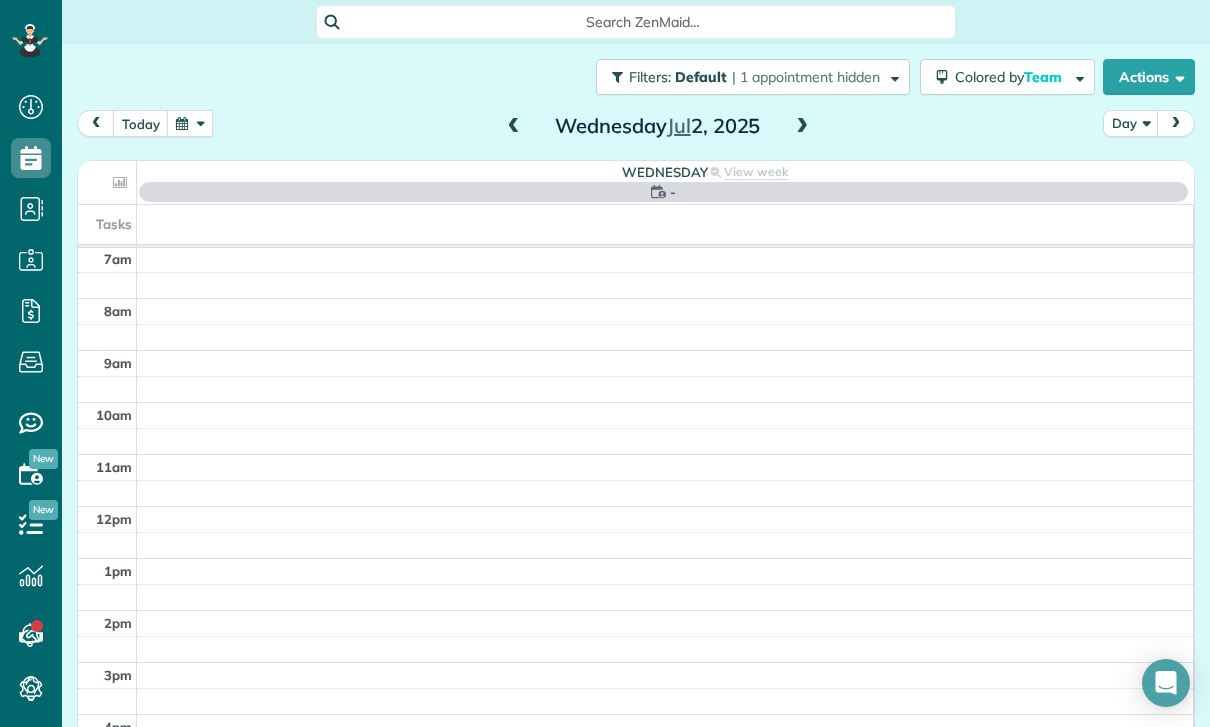scroll, scrollTop: 157, scrollLeft: 0, axis: vertical 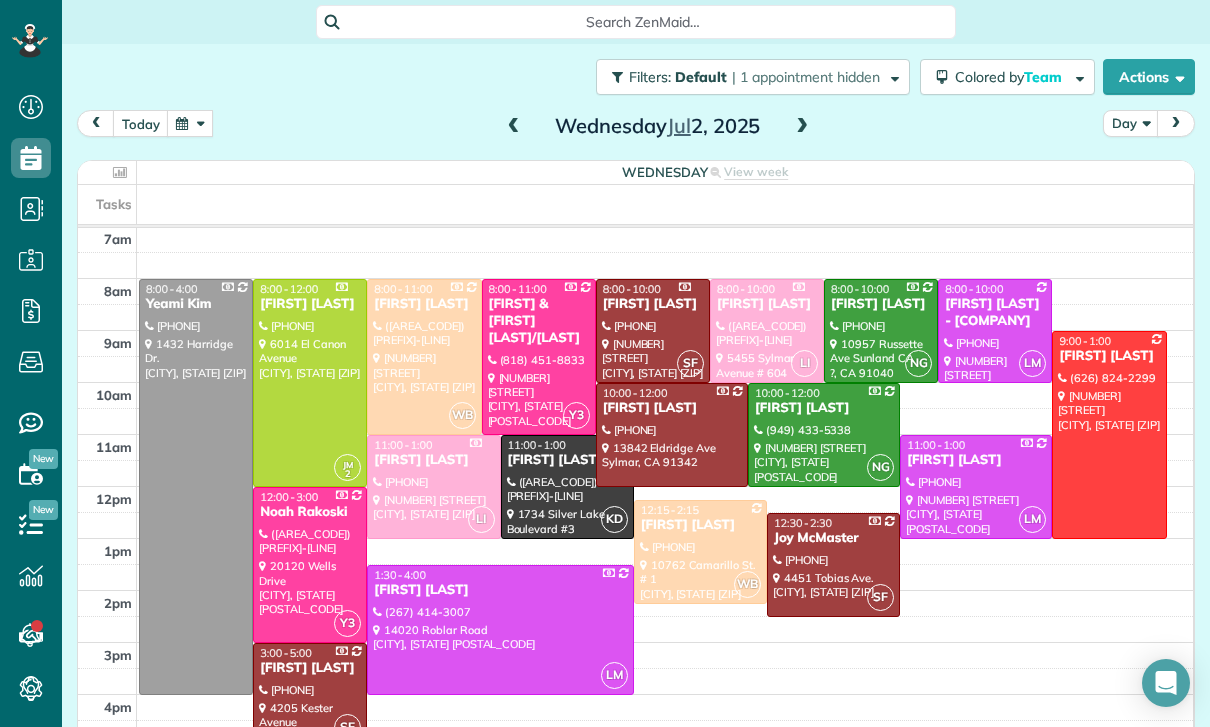 click at bounding box center (514, 127) 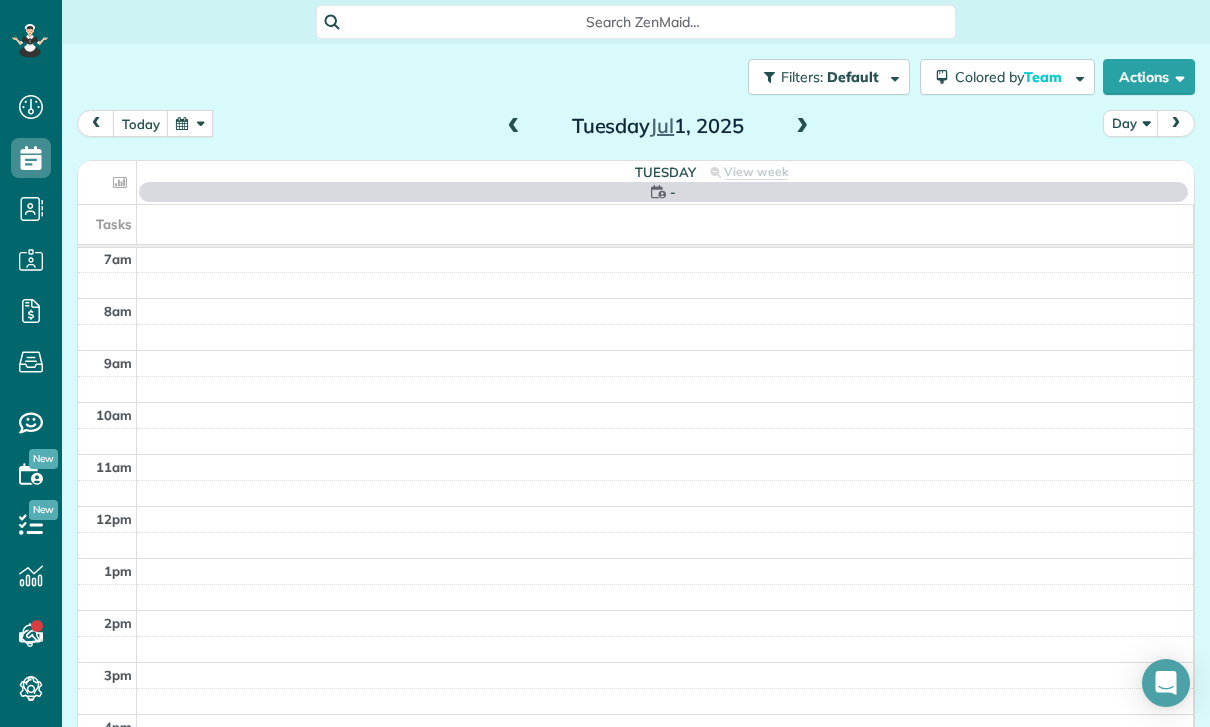 scroll, scrollTop: 157, scrollLeft: 0, axis: vertical 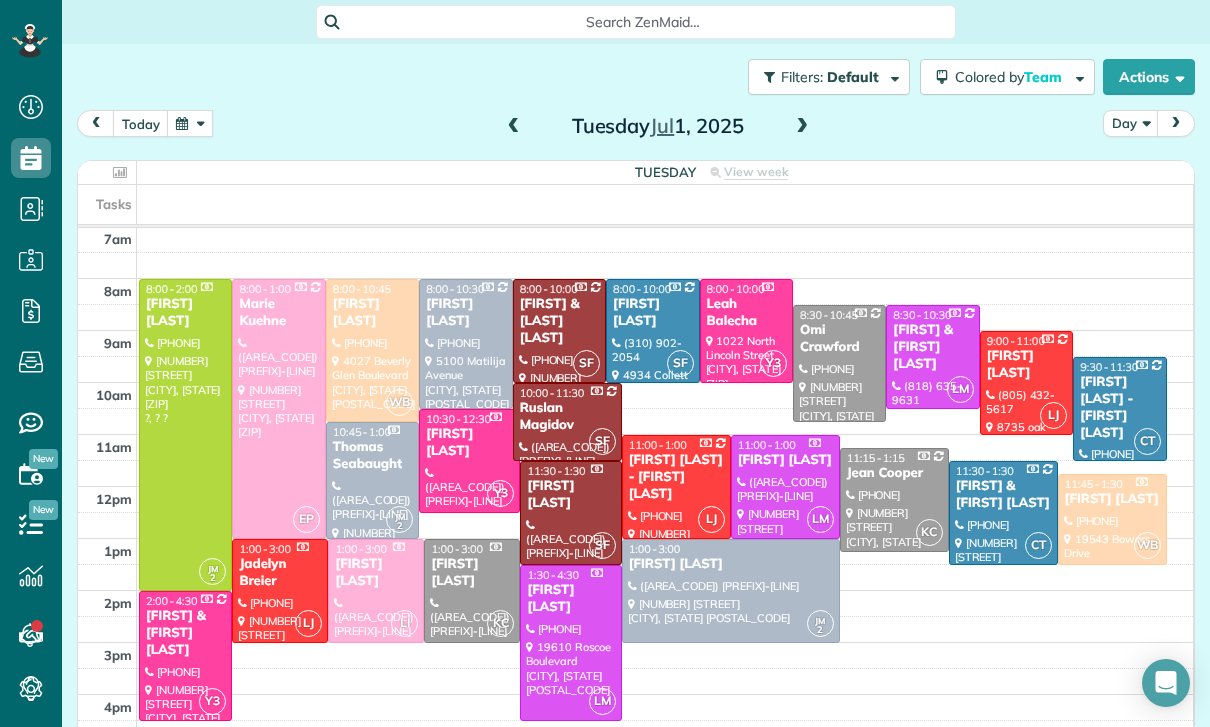 click at bounding box center [514, 127] 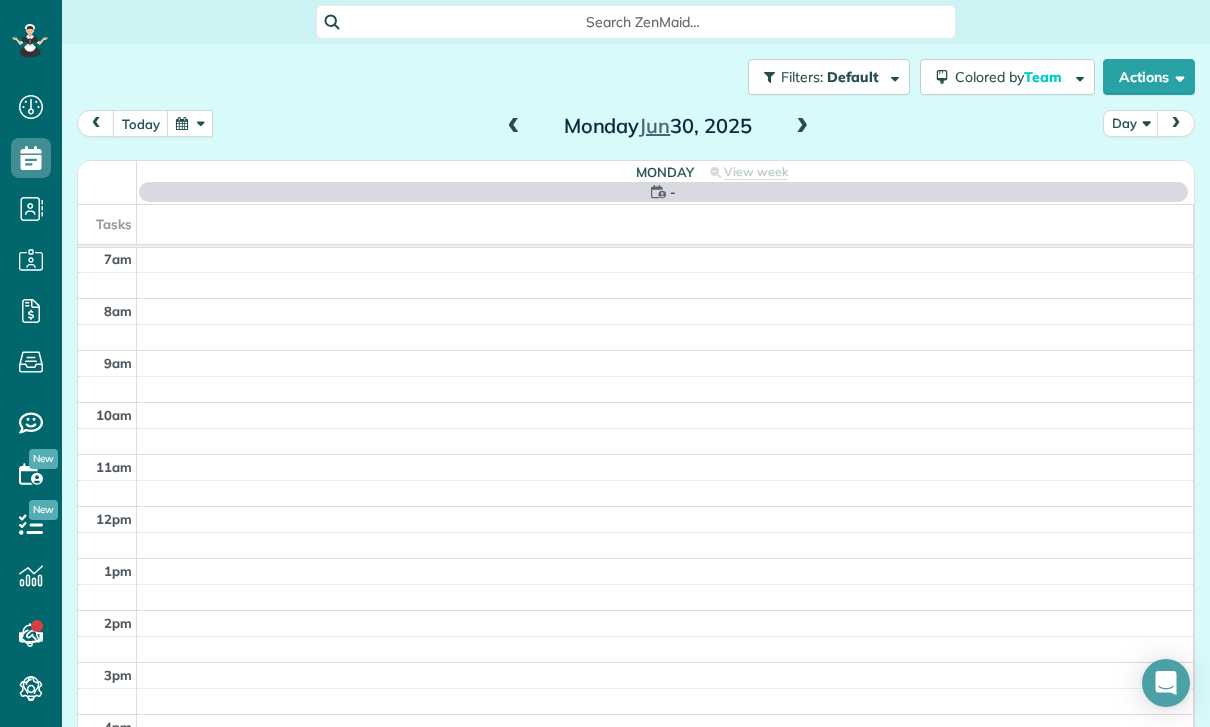 scroll, scrollTop: 157, scrollLeft: 0, axis: vertical 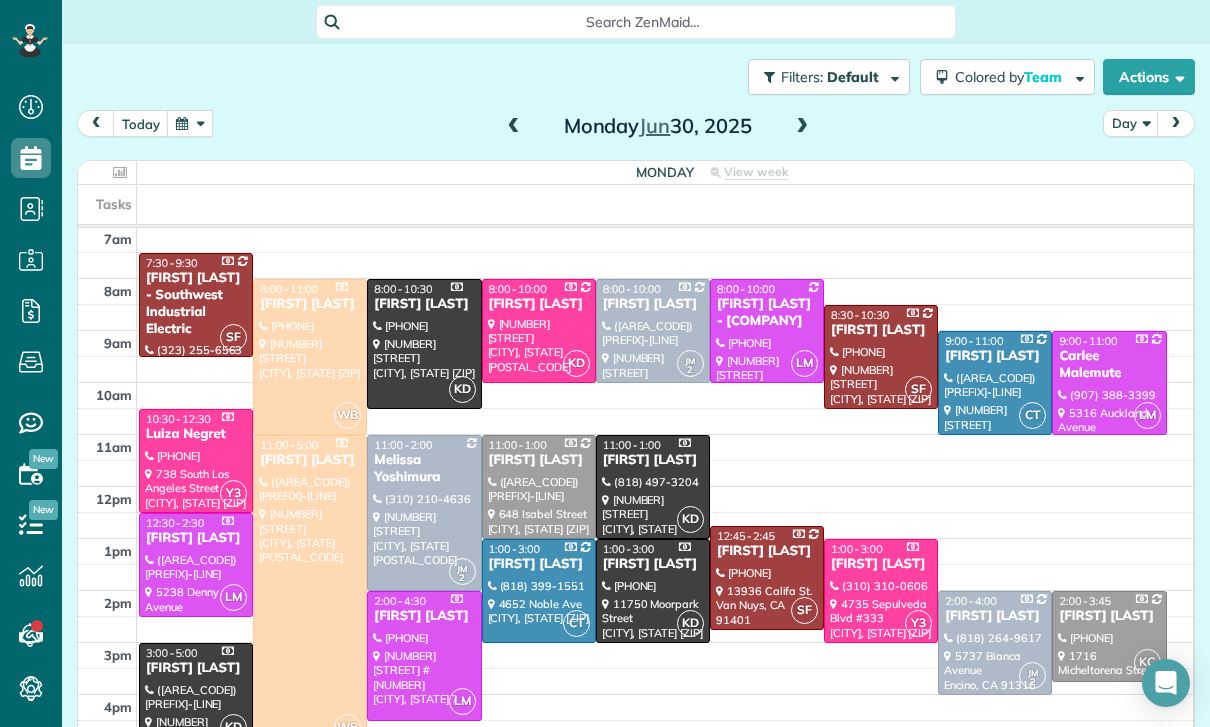 click at bounding box center (514, 127) 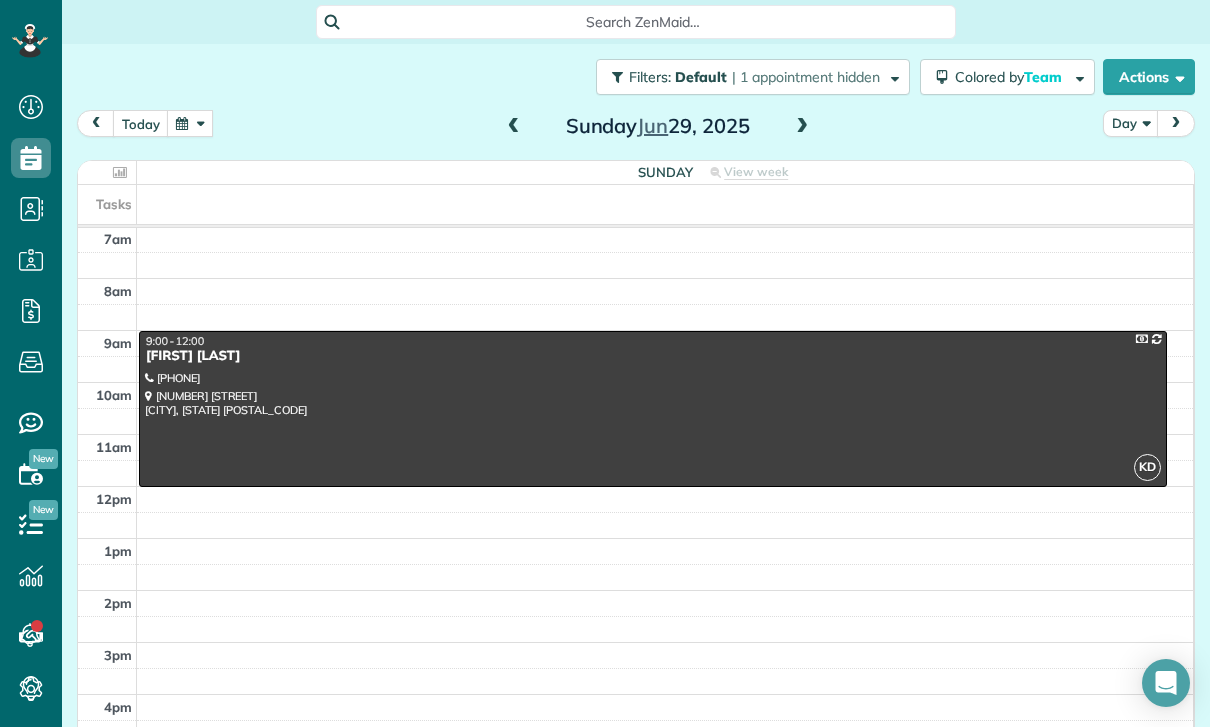 click at bounding box center [514, 127] 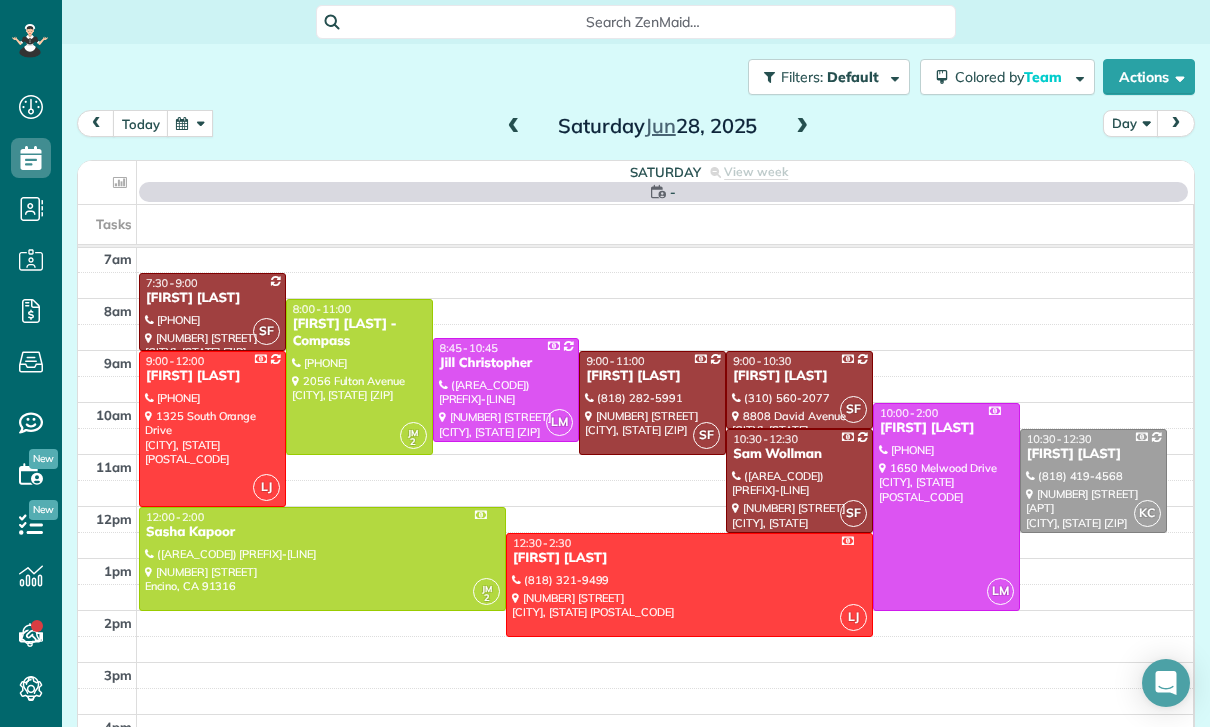 scroll, scrollTop: 157, scrollLeft: 0, axis: vertical 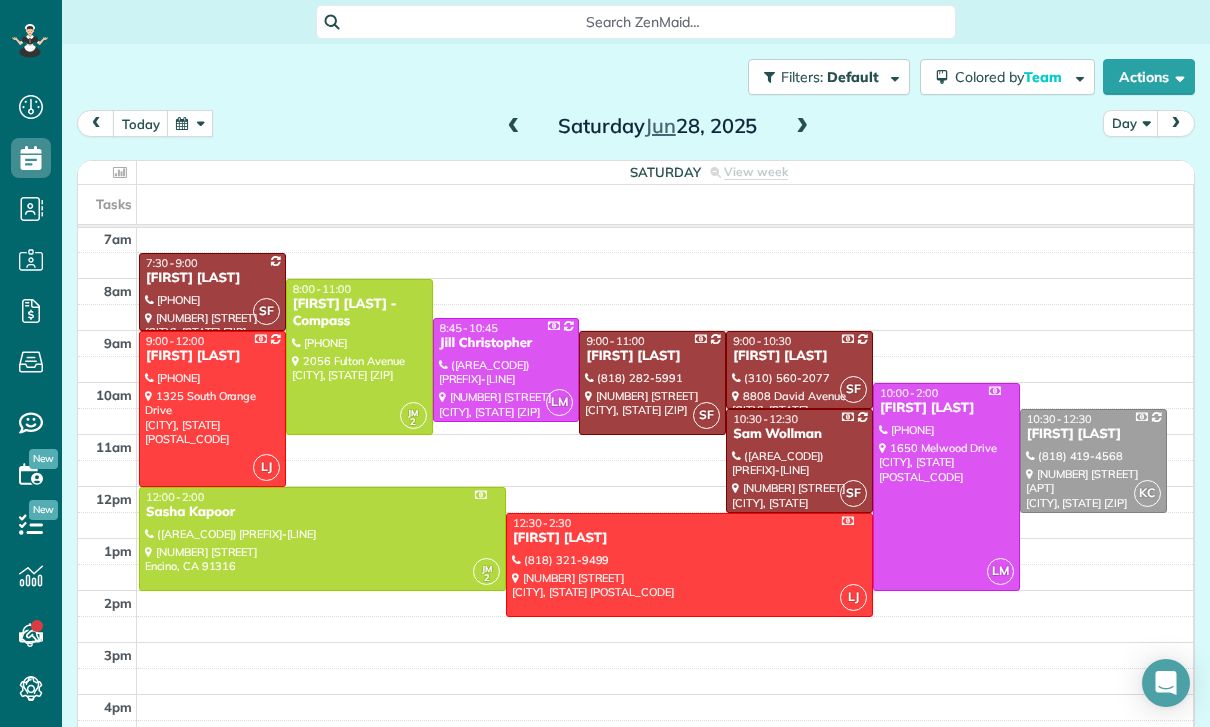 click at bounding box center [514, 127] 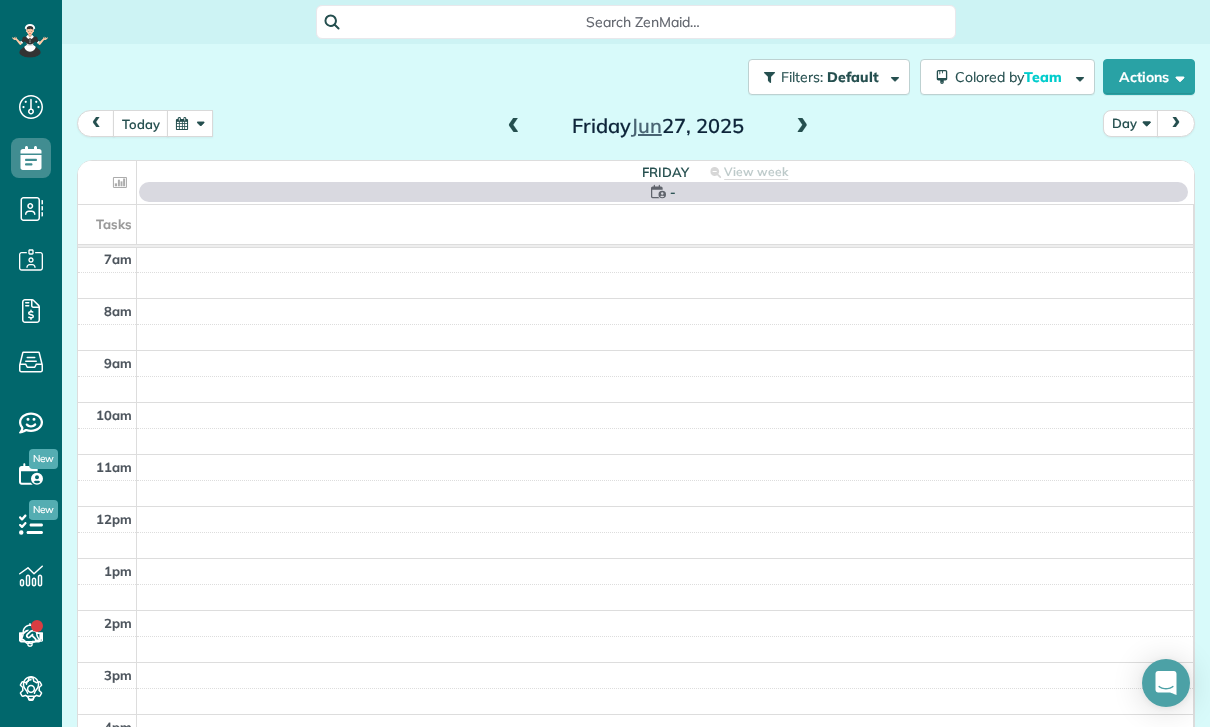 scroll, scrollTop: 157, scrollLeft: 0, axis: vertical 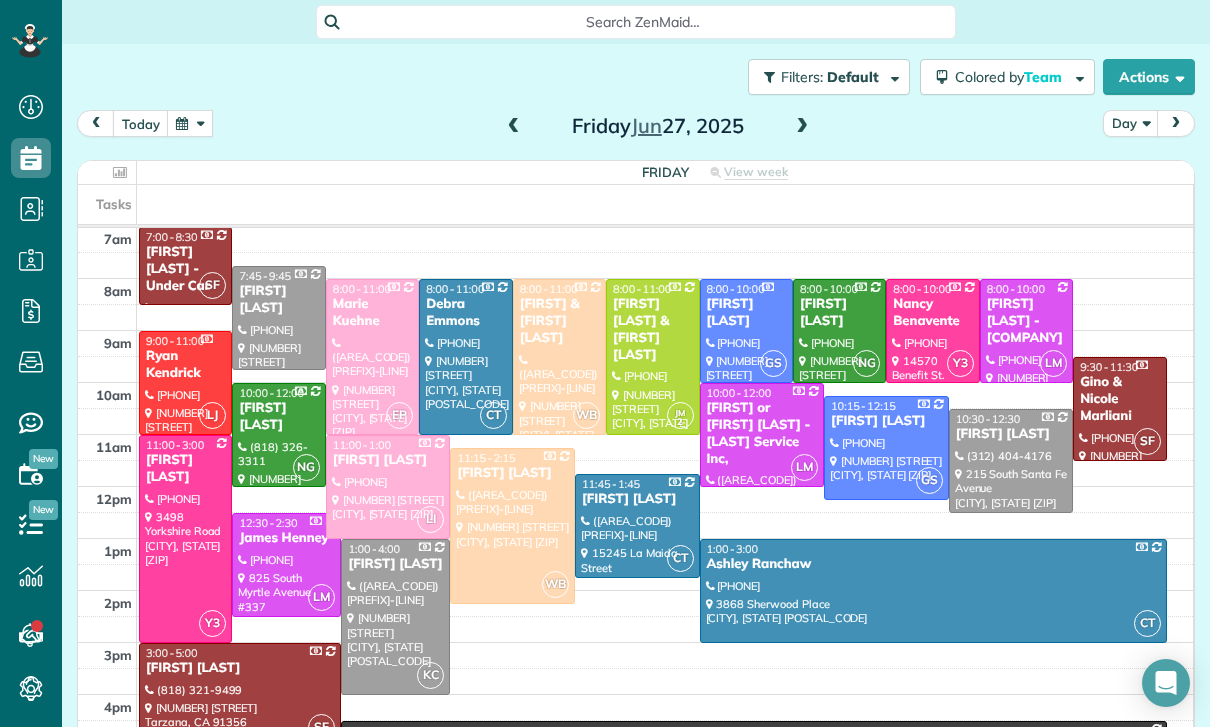 click at bounding box center [514, 127] 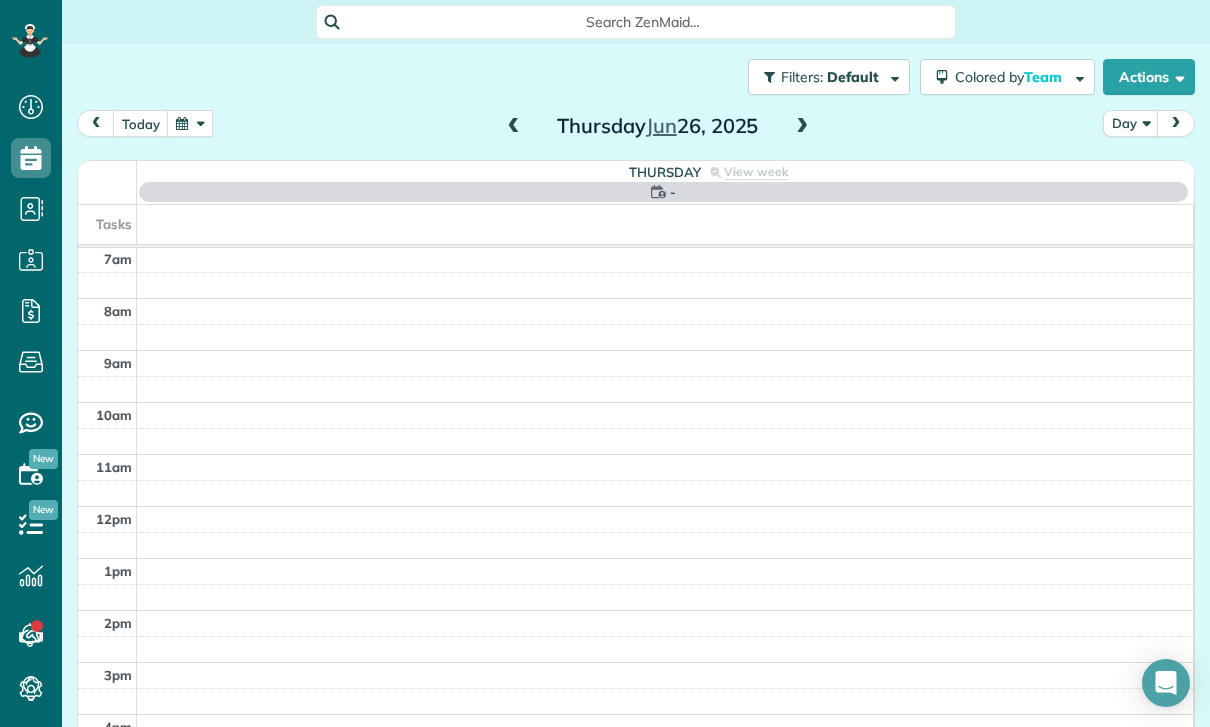 scroll, scrollTop: 157, scrollLeft: 0, axis: vertical 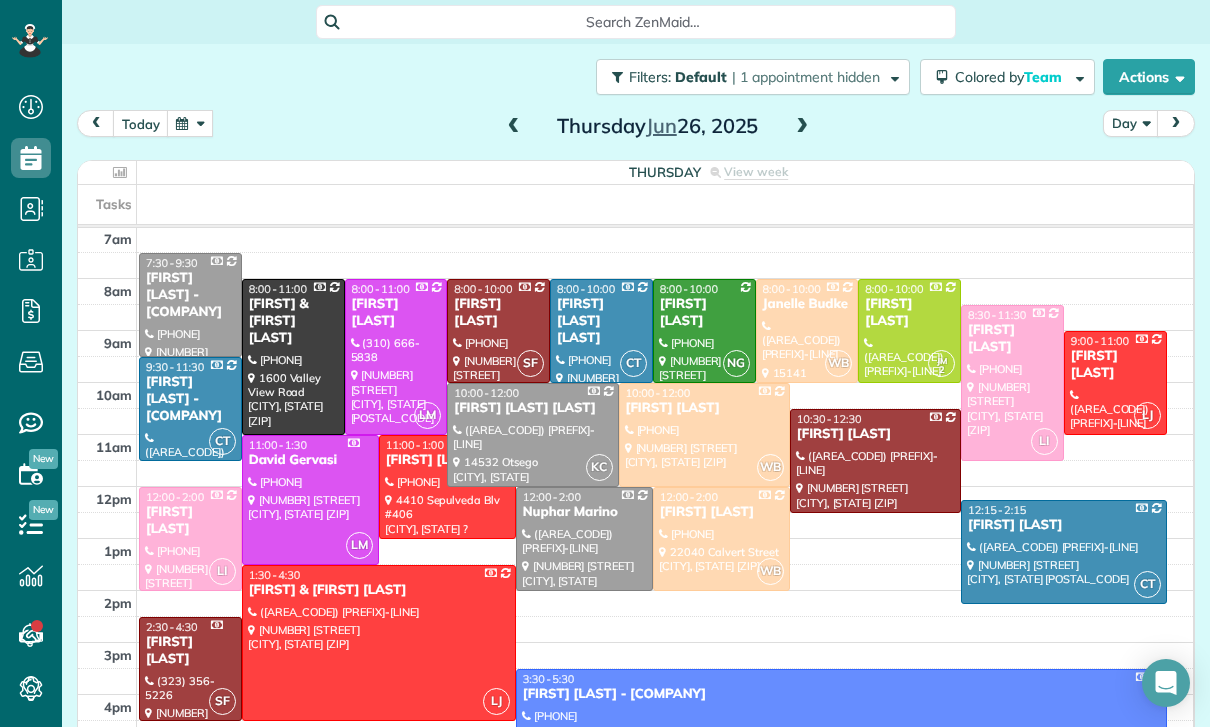 click at bounding box center (514, 127) 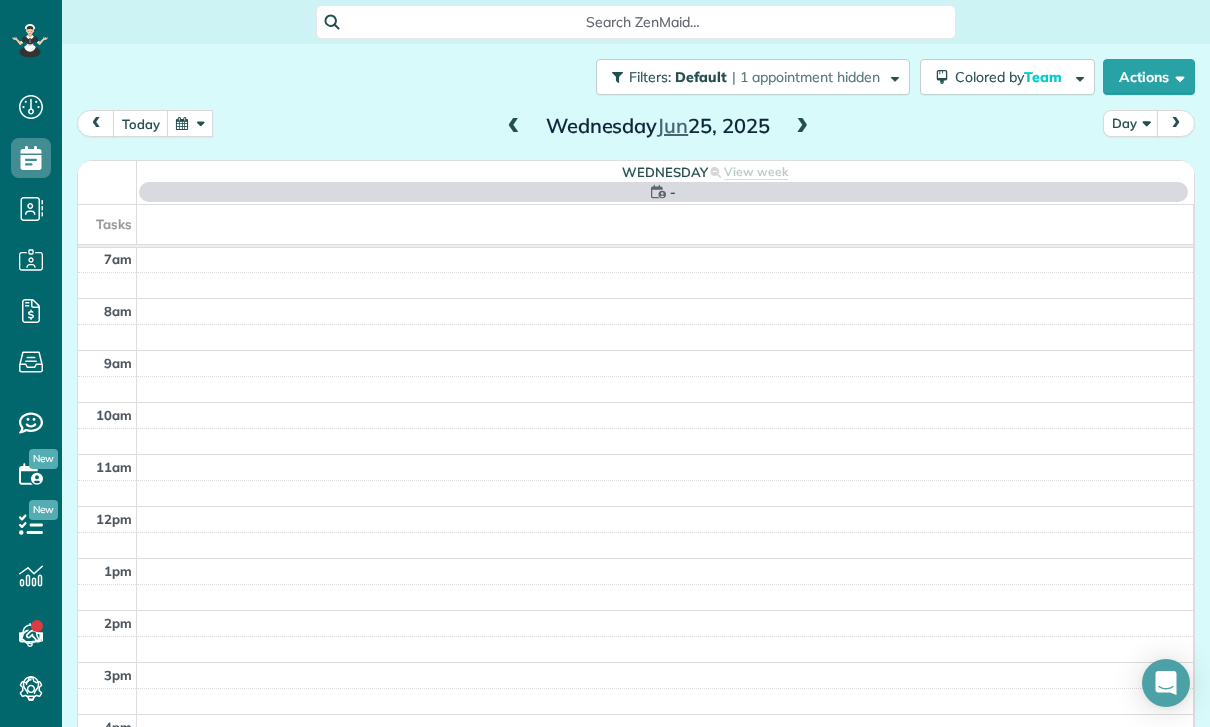 scroll, scrollTop: 157, scrollLeft: 0, axis: vertical 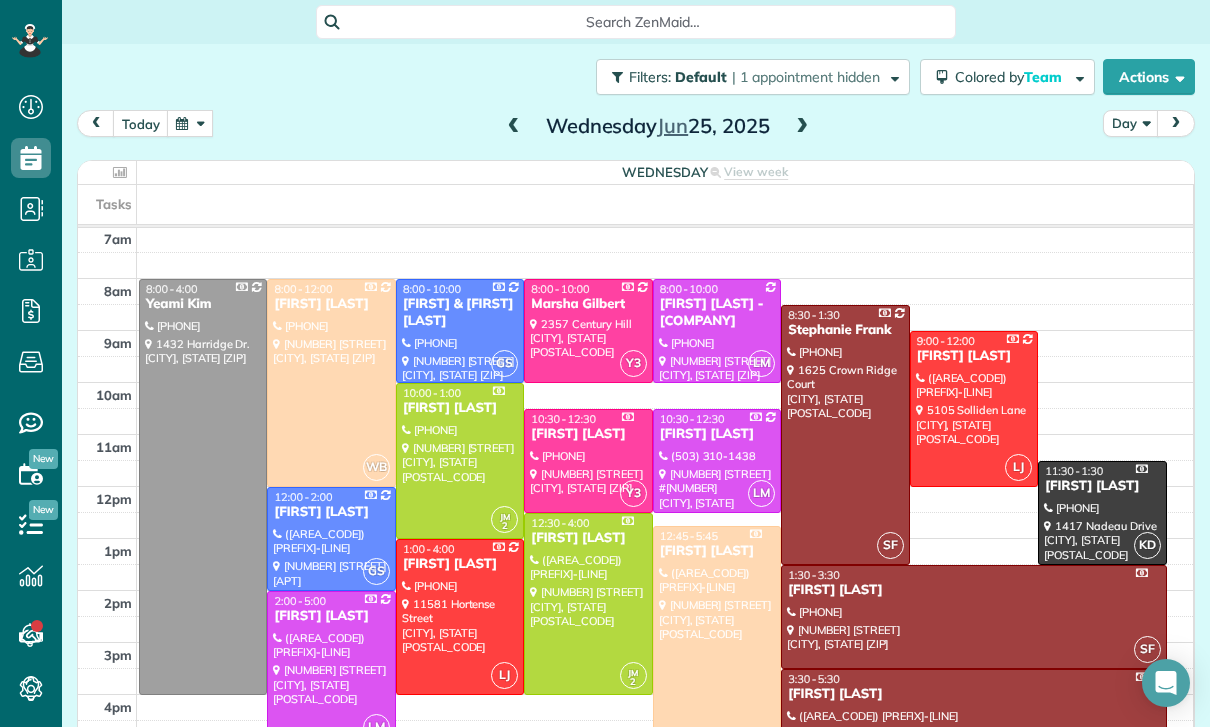 click on "[DAY] [MONTH] [DAY], [YEAR]" at bounding box center [658, 126] 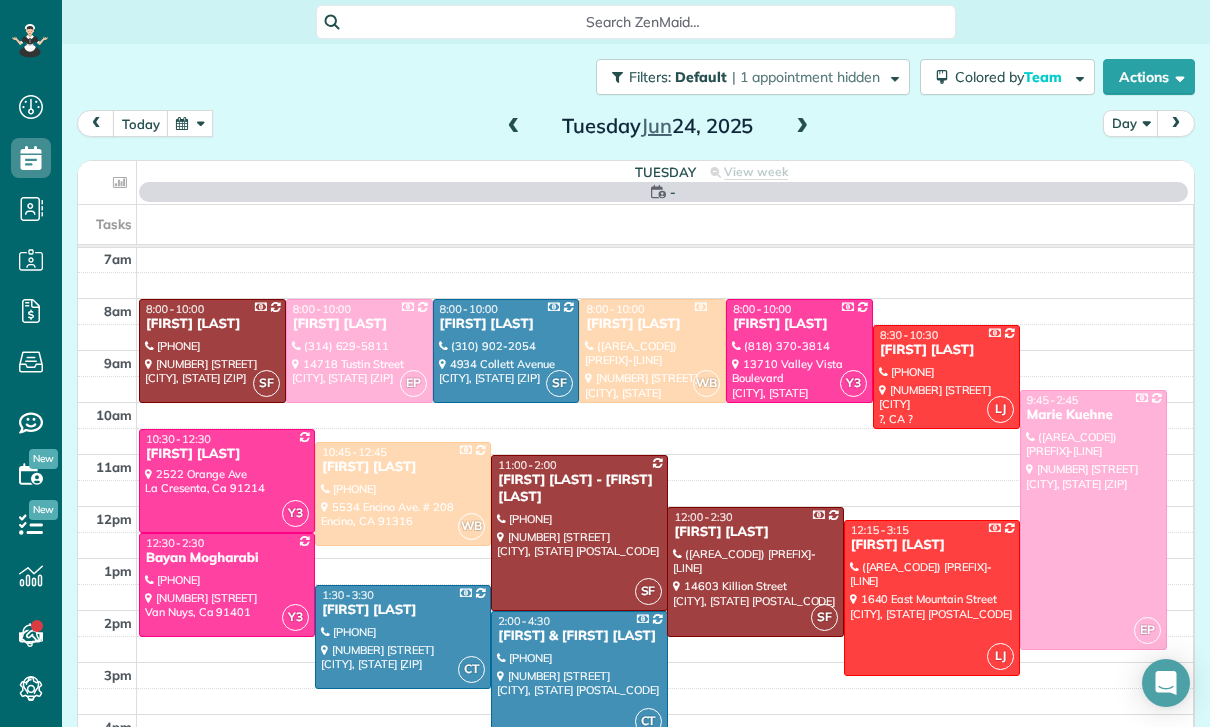 scroll, scrollTop: 157, scrollLeft: 0, axis: vertical 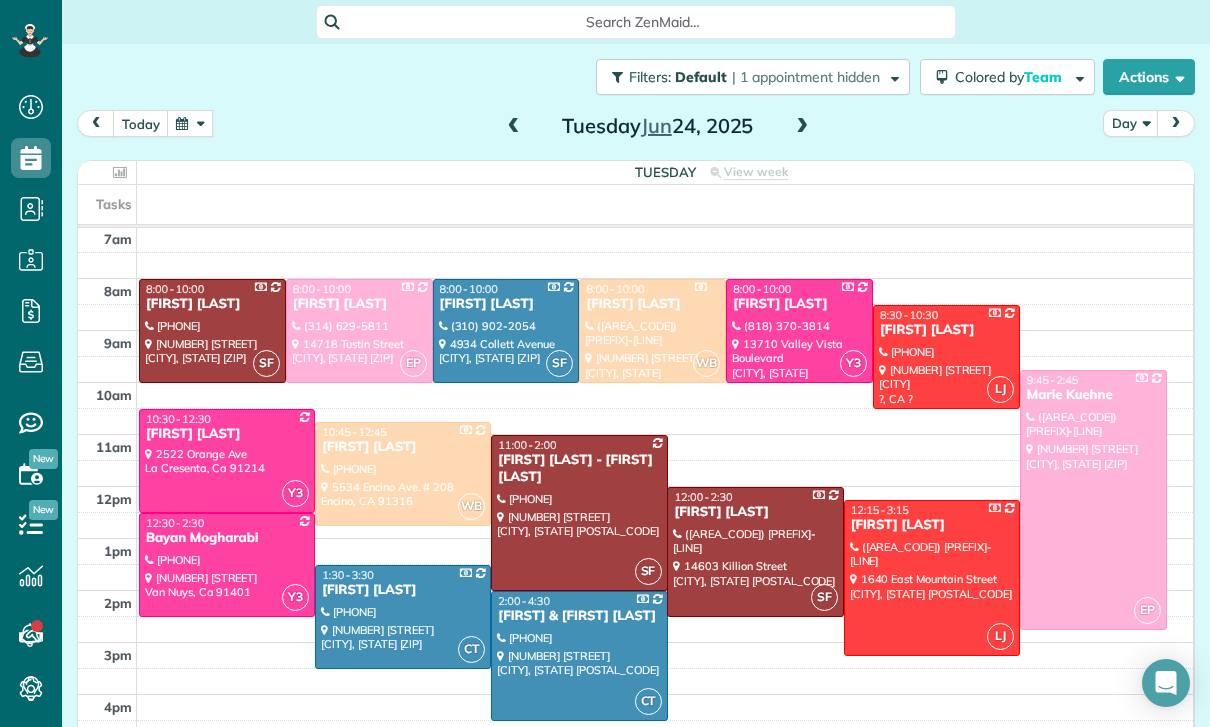 click at bounding box center (514, 127) 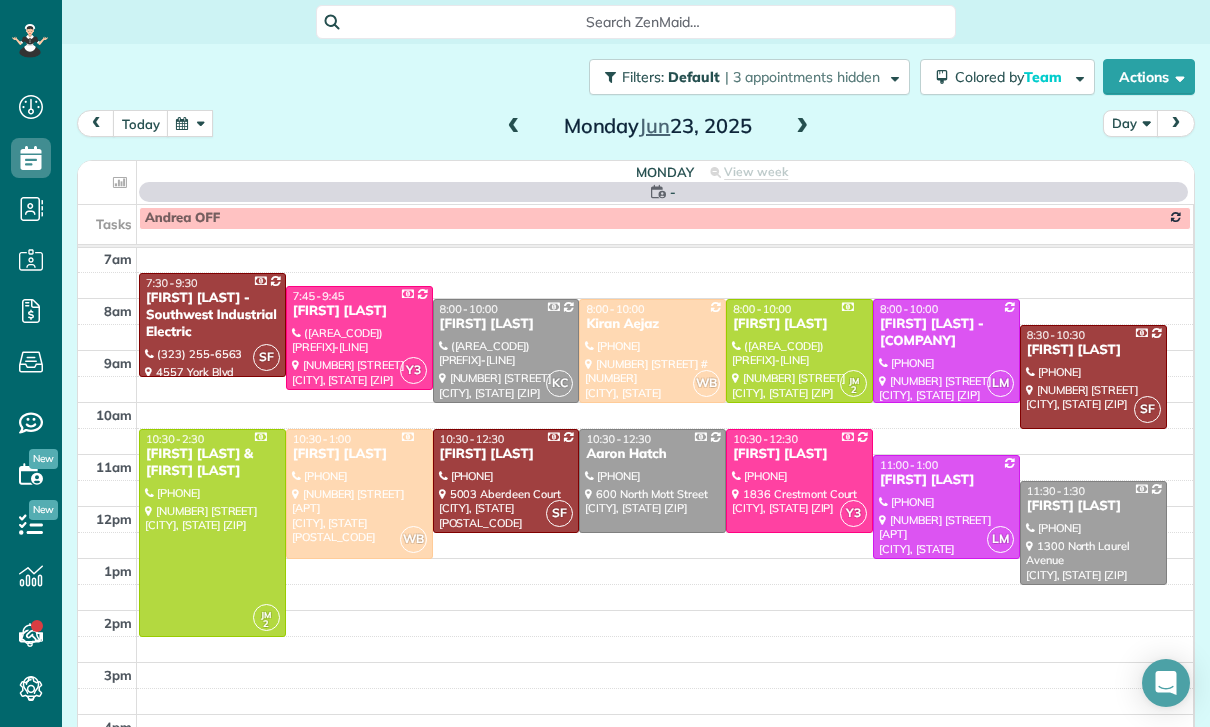 scroll, scrollTop: 157, scrollLeft: 0, axis: vertical 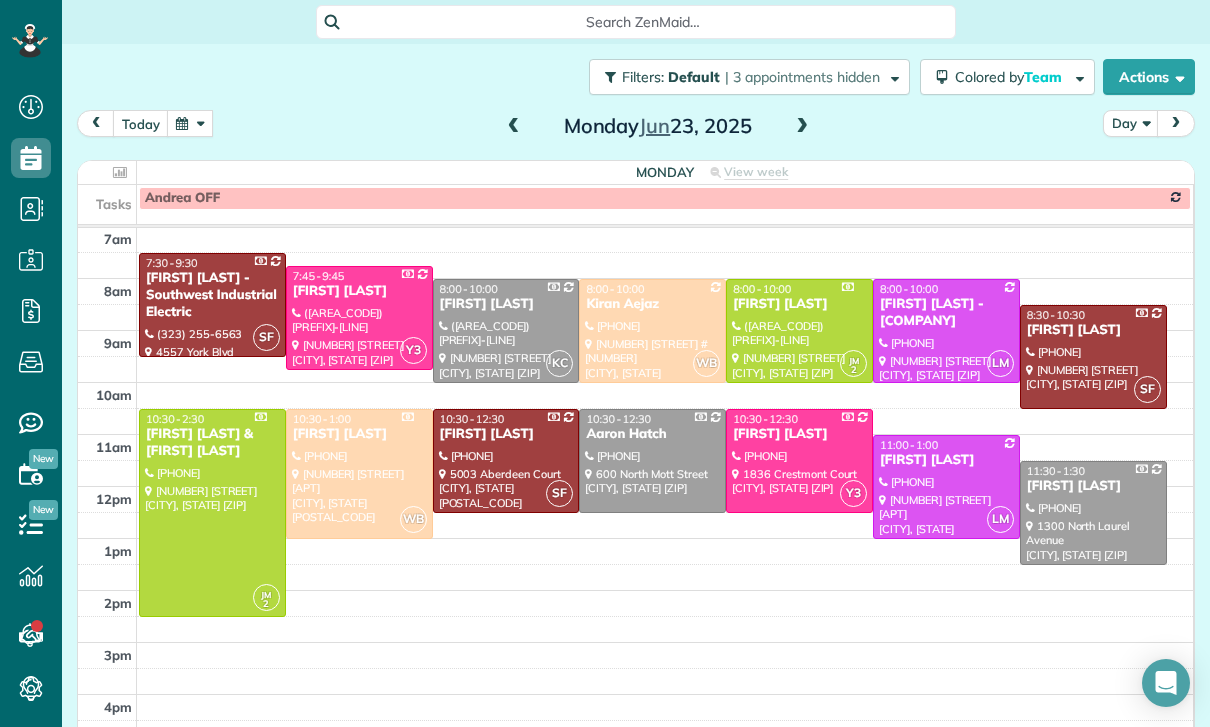 click on "[DAY] [MONTH] [DAY], [YEAR]" at bounding box center [658, 126] 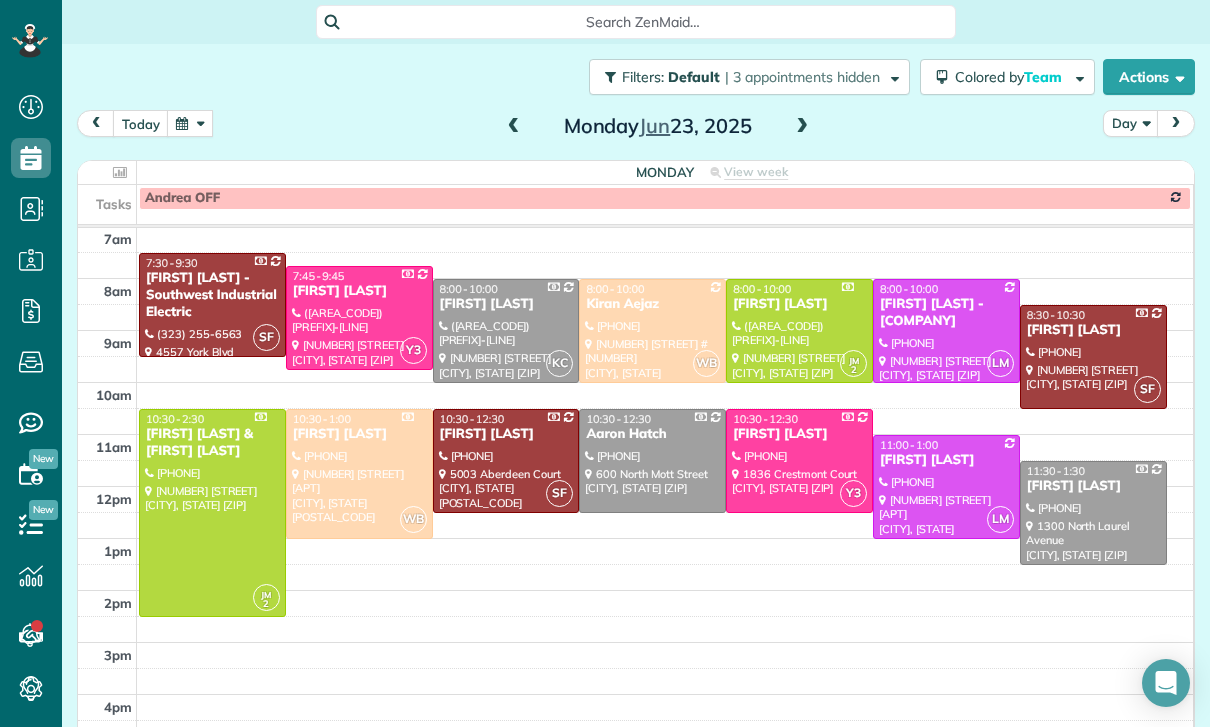 click at bounding box center (514, 127) 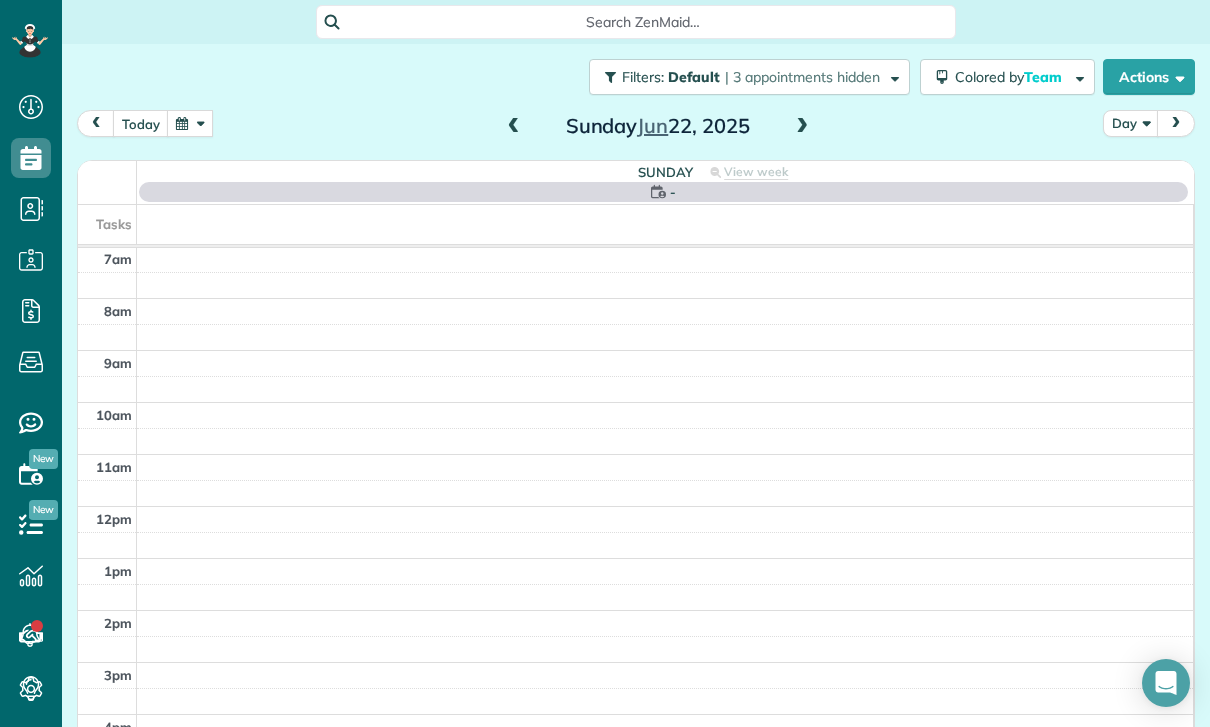 scroll, scrollTop: 157, scrollLeft: 0, axis: vertical 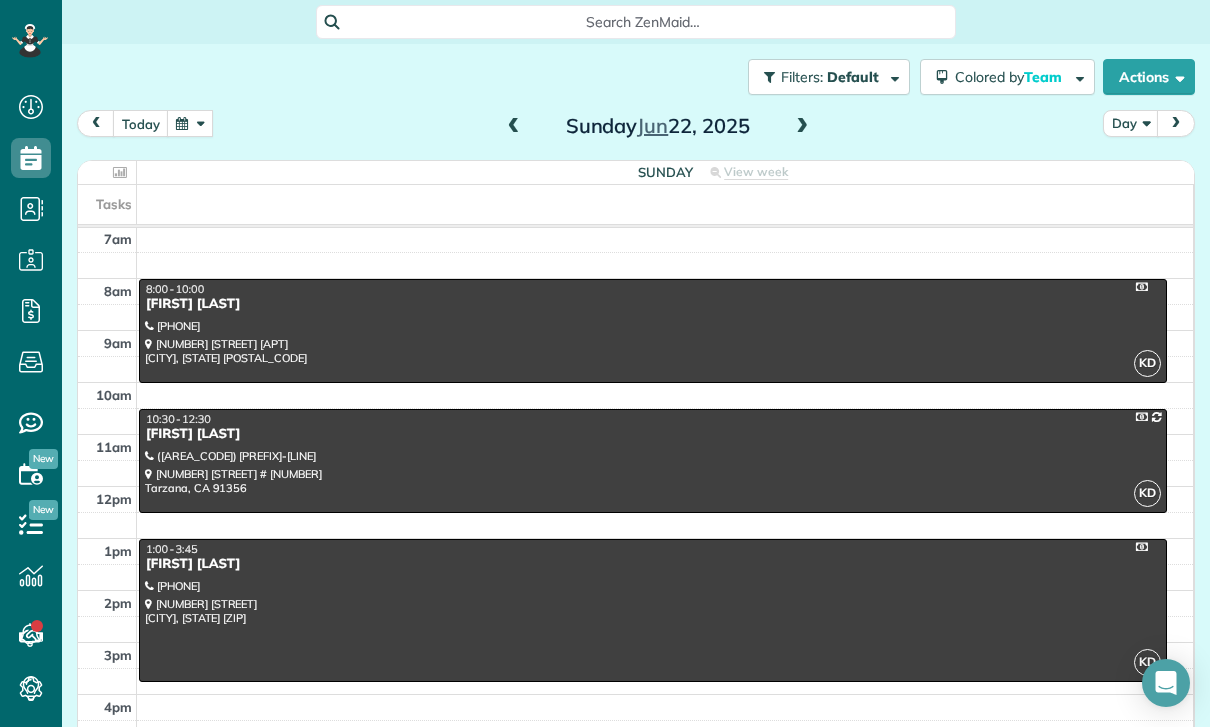 click at bounding box center (514, 127) 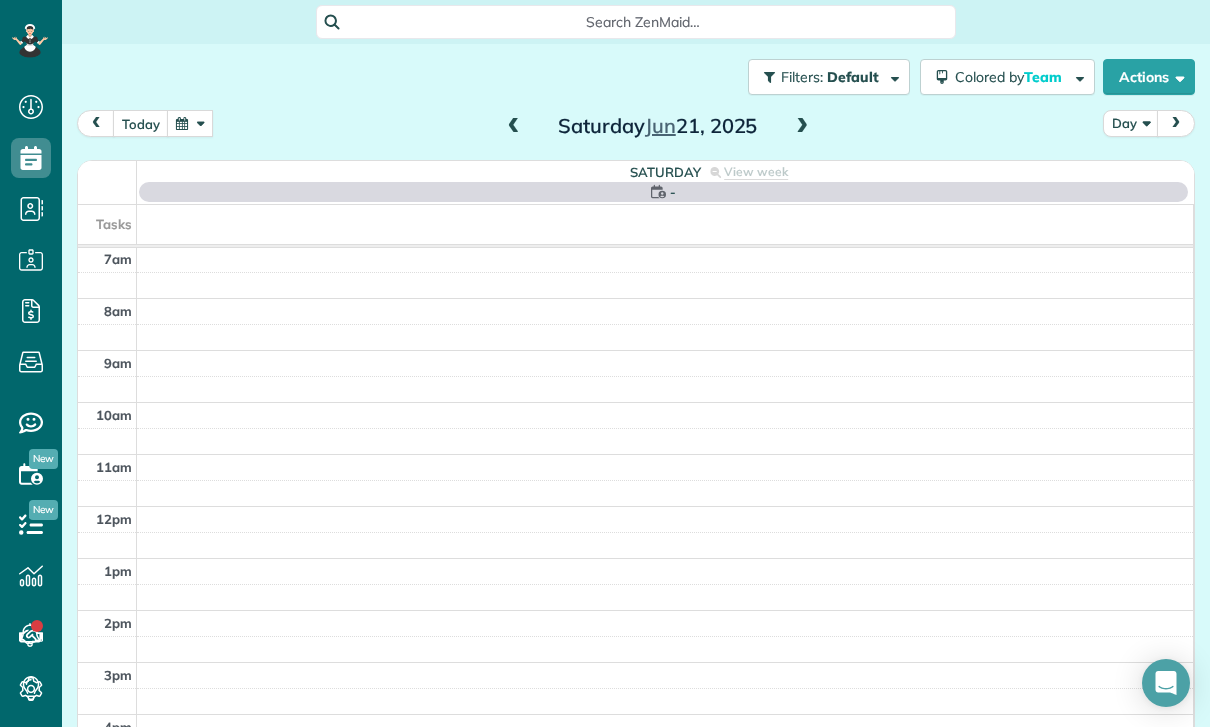 scroll, scrollTop: 157, scrollLeft: 0, axis: vertical 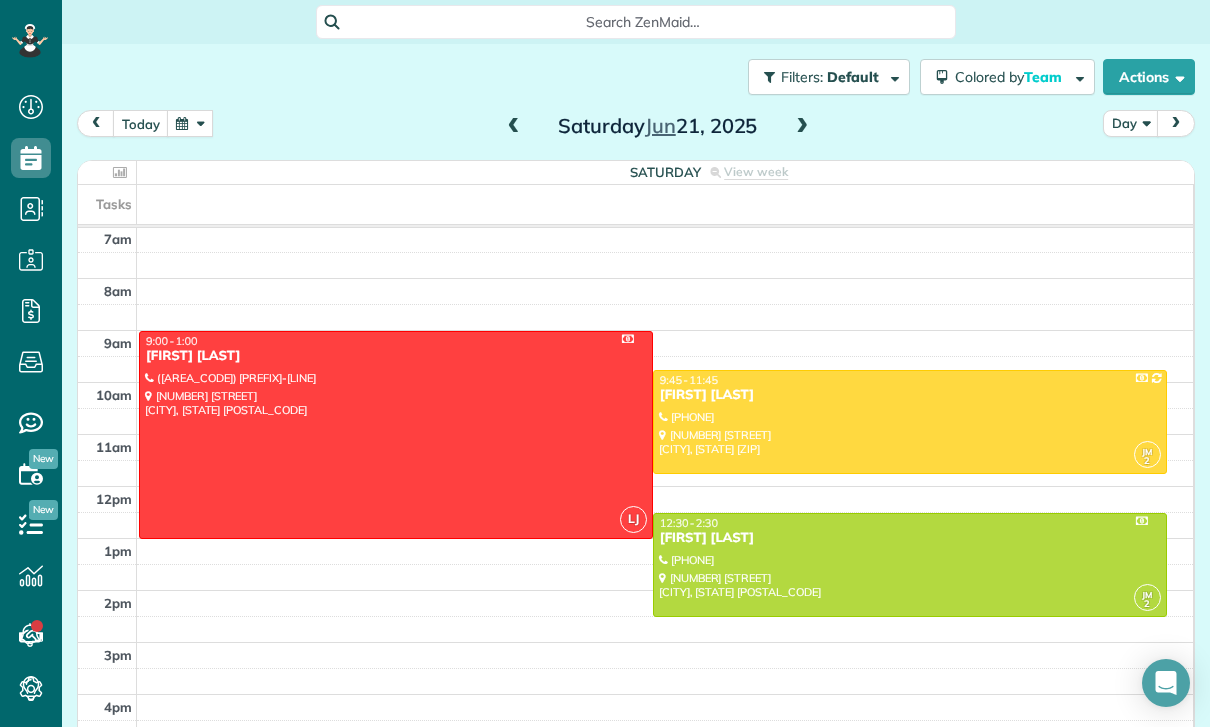 click at bounding box center (514, 127) 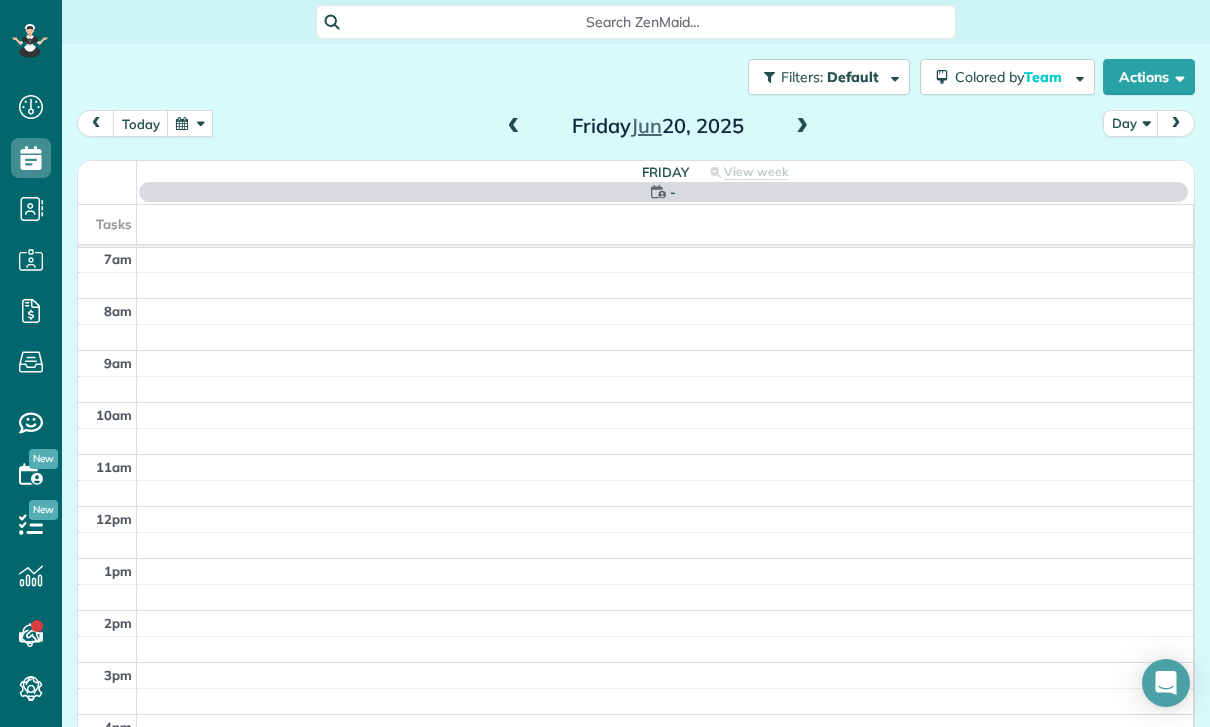 scroll, scrollTop: 157, scrollLeft: 0, axis: vertical 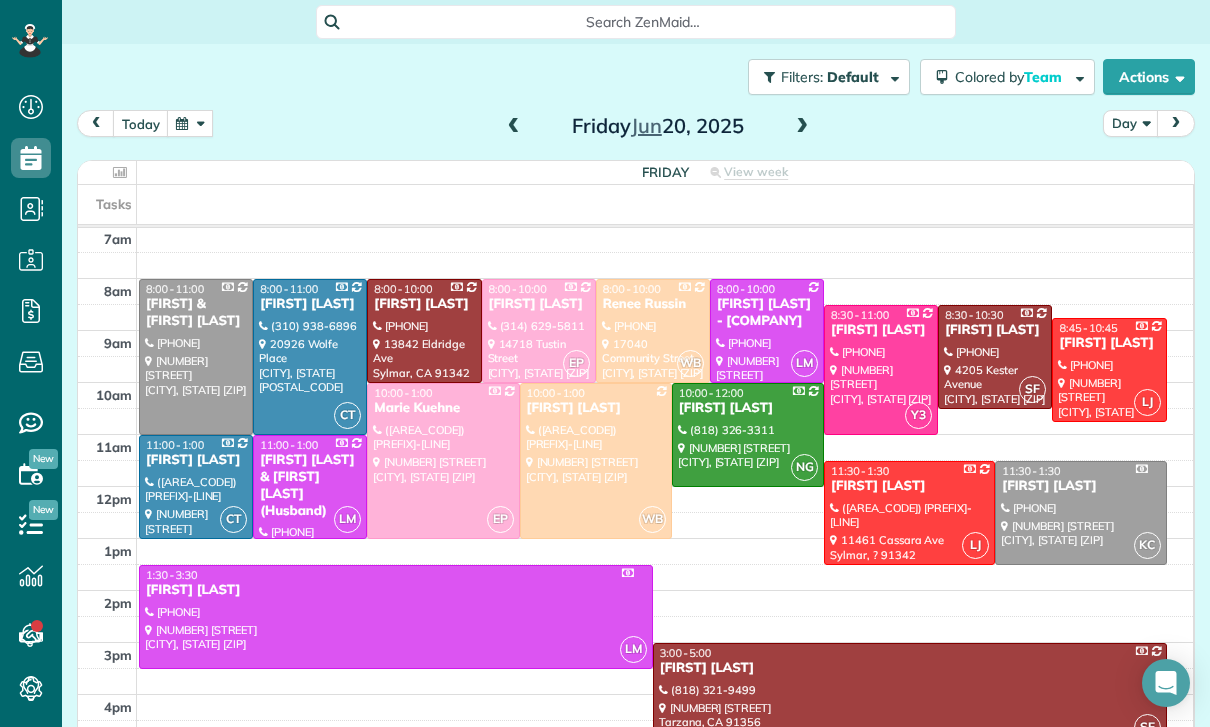 click on "today   Day [DAY]  [MONTH]  [DATE], [YEAR]" at bounding box center (636, 128) 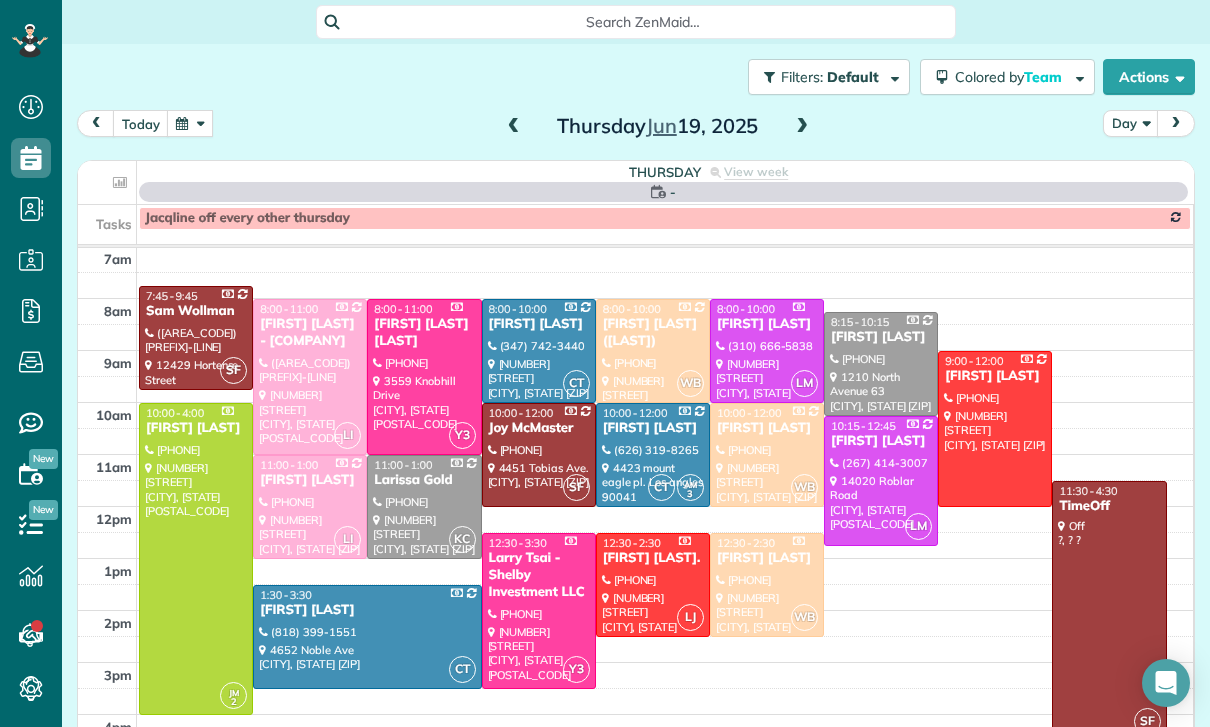 scroll, scrollTop: 157, scrollLeft: 0, axis: vertical 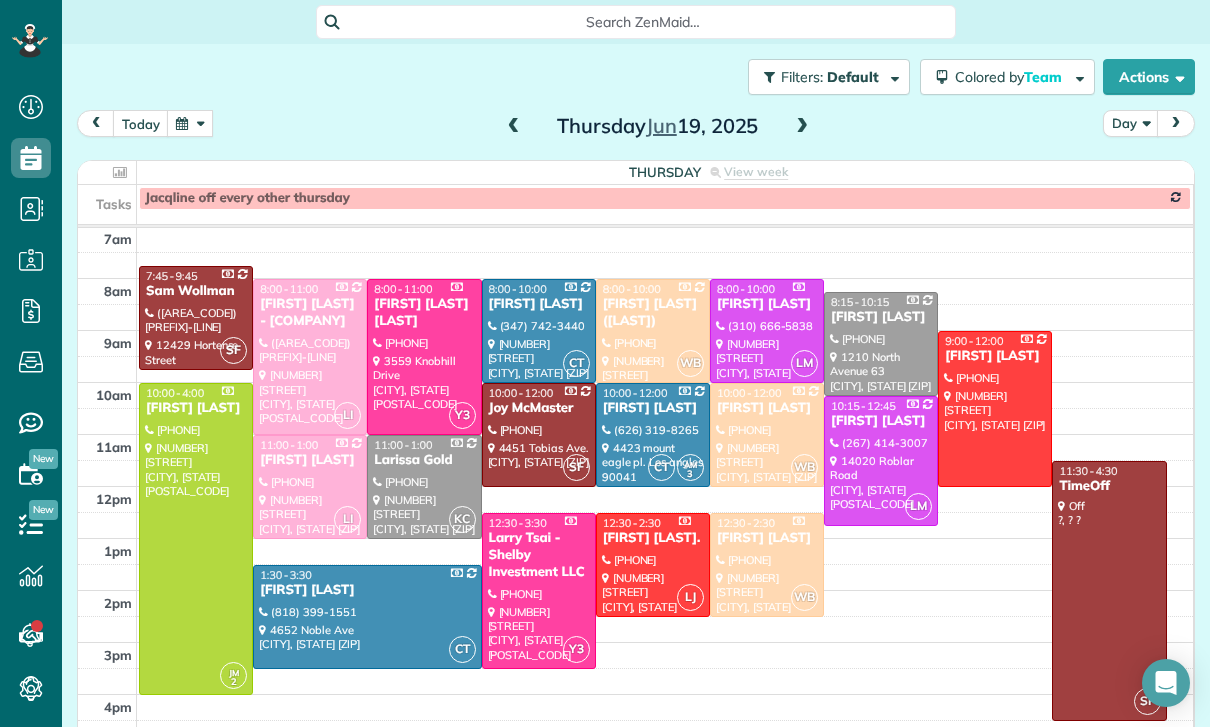 click at bounding box center [514, 127] 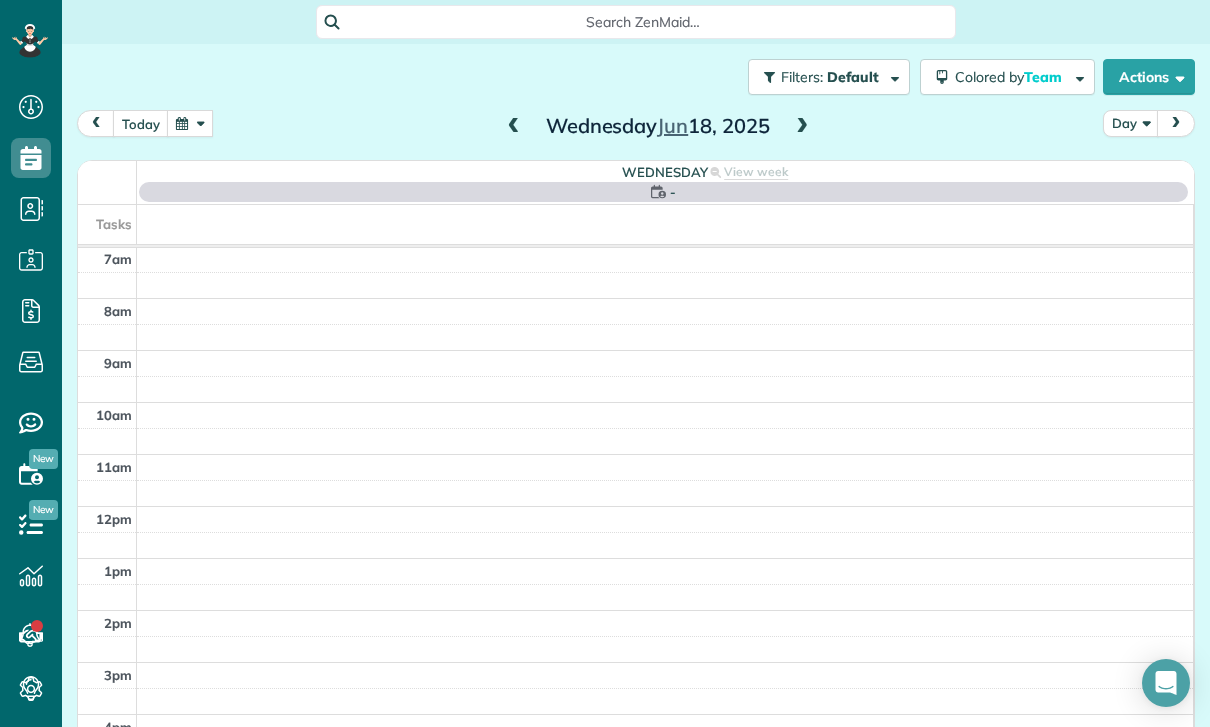 scroll, scrollTop: 157, scrollLeft: 0, axis: vertical 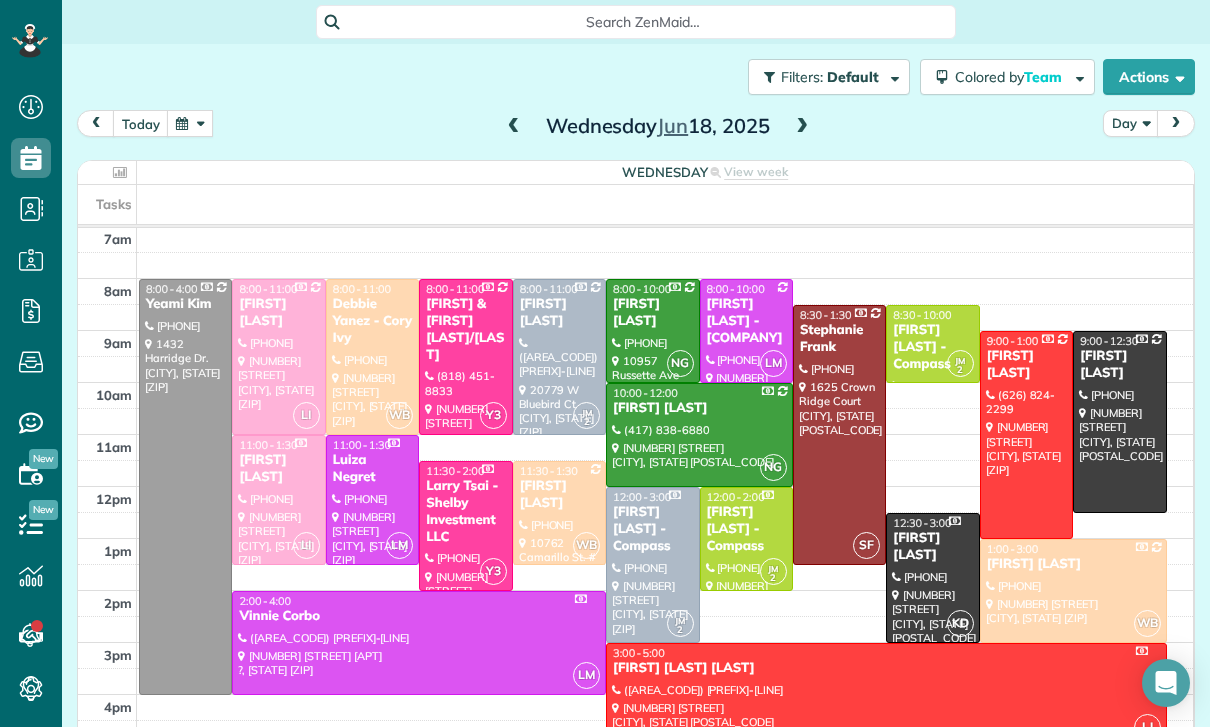 click at bounding box center [514, 127] 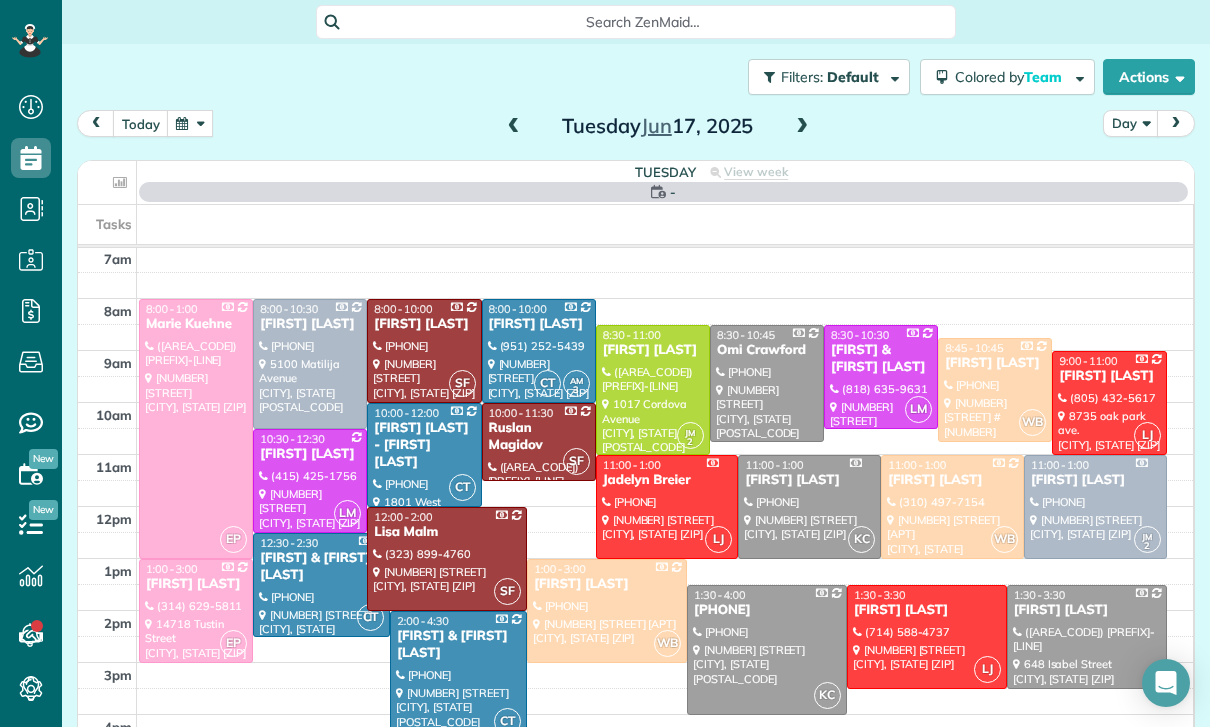 scroll, scrollTop: 157, scrollLeft: 0, axis: vertical 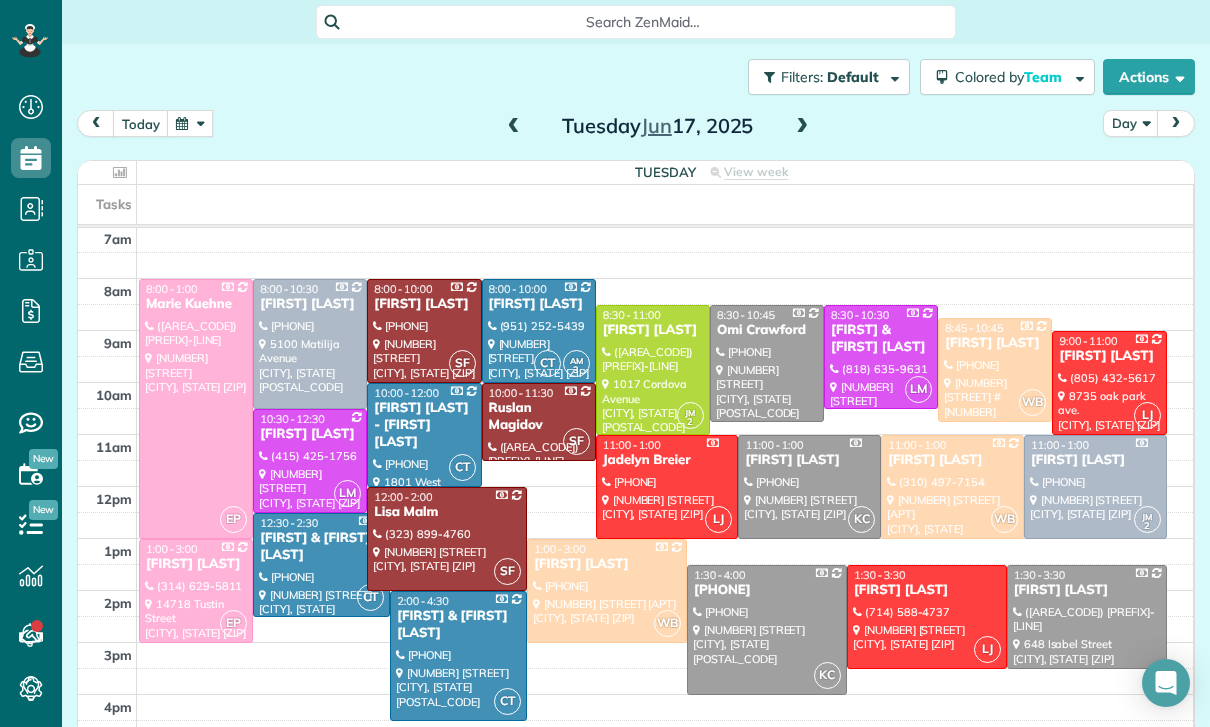 click at bounding box center (514, 127) 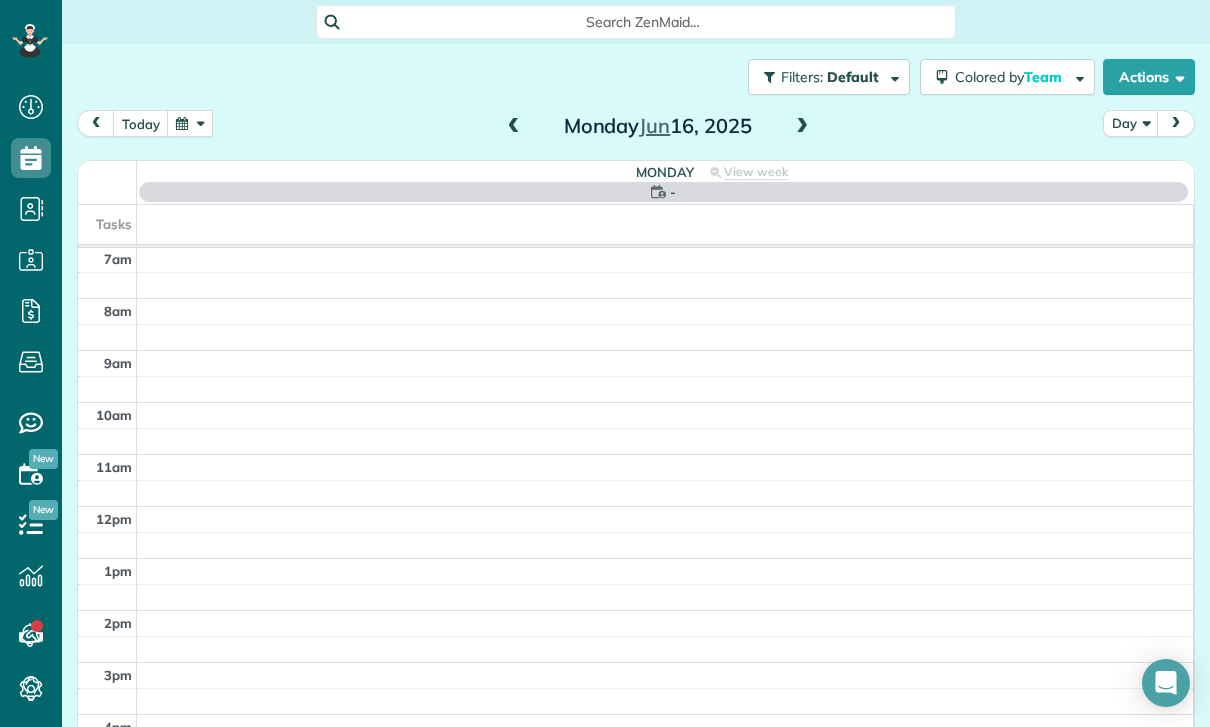 scroll, scrollTop: 157, scrollLeft: 0, axis: vertical 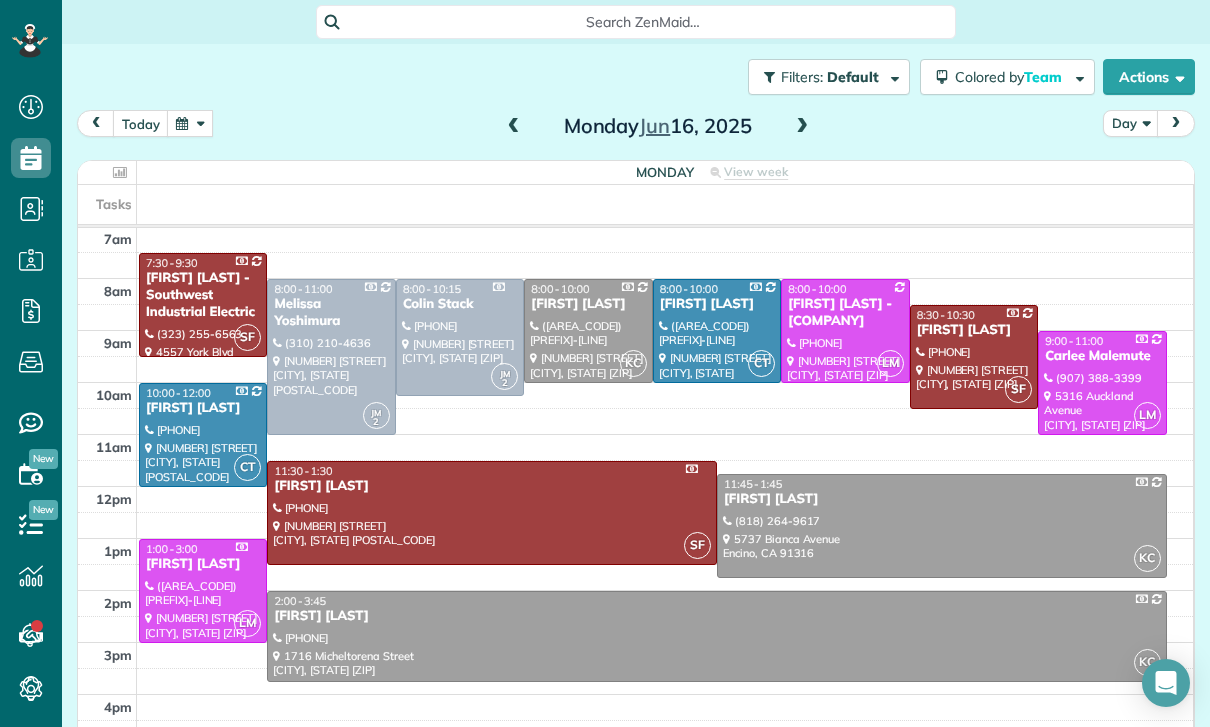 click at bounding box center [190, 123] 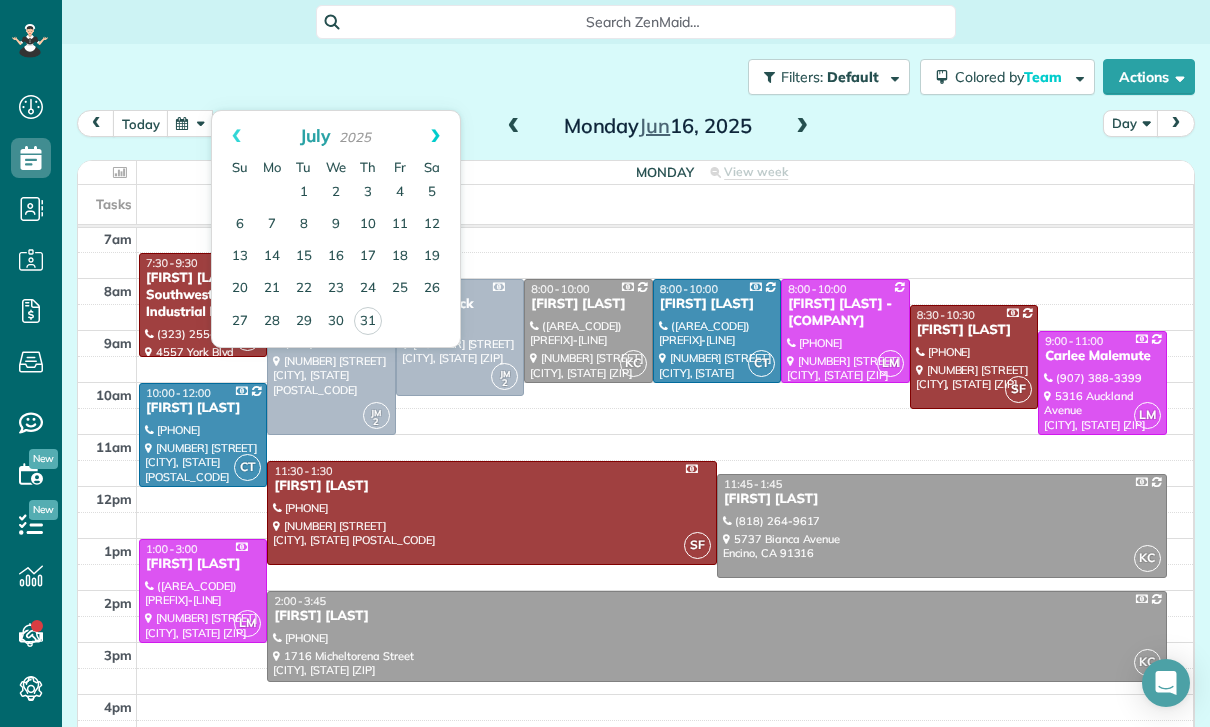 click on "Next" at bounding box center (435, 136) 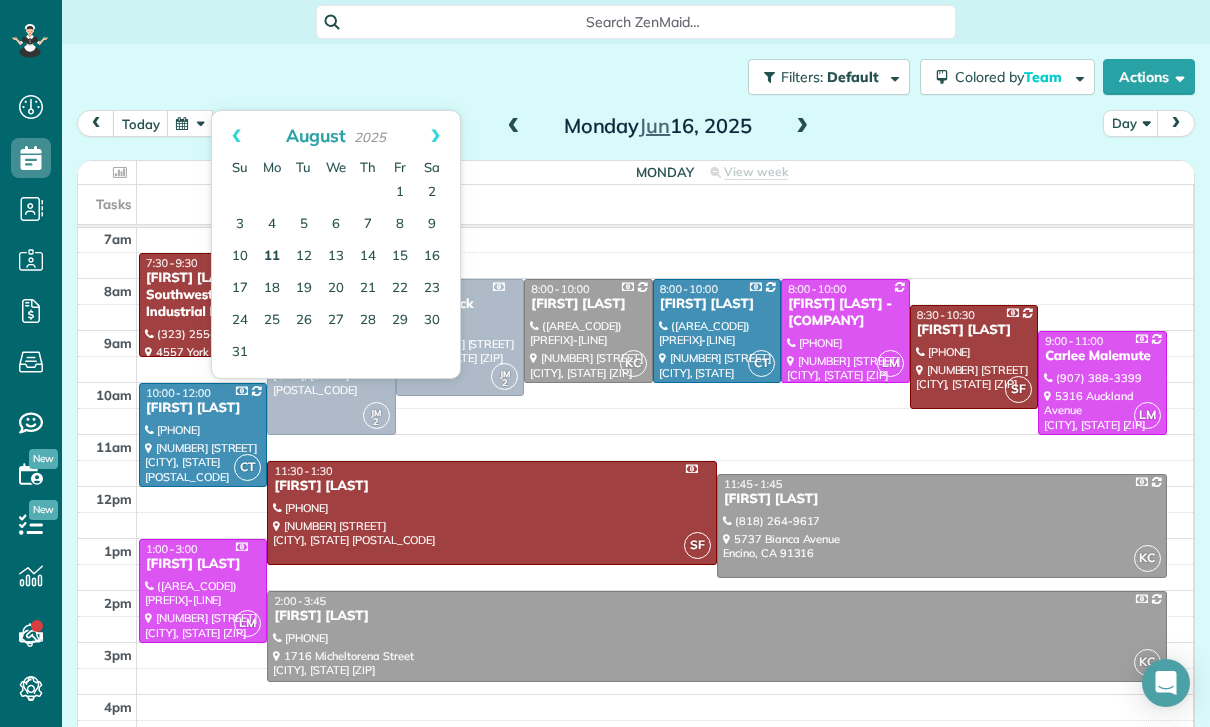 click on "11" at bounding box center [272, 257] 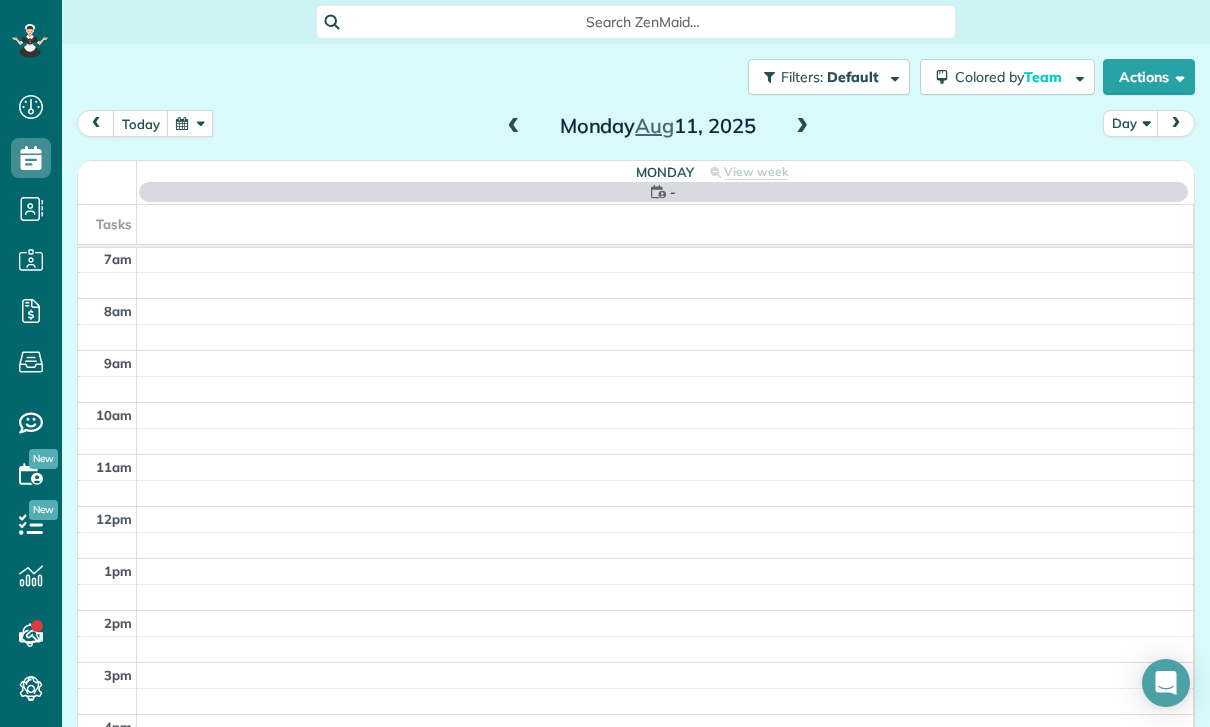 scroll, scrollTop: 157, scrollLeft: 0, axis: vertical 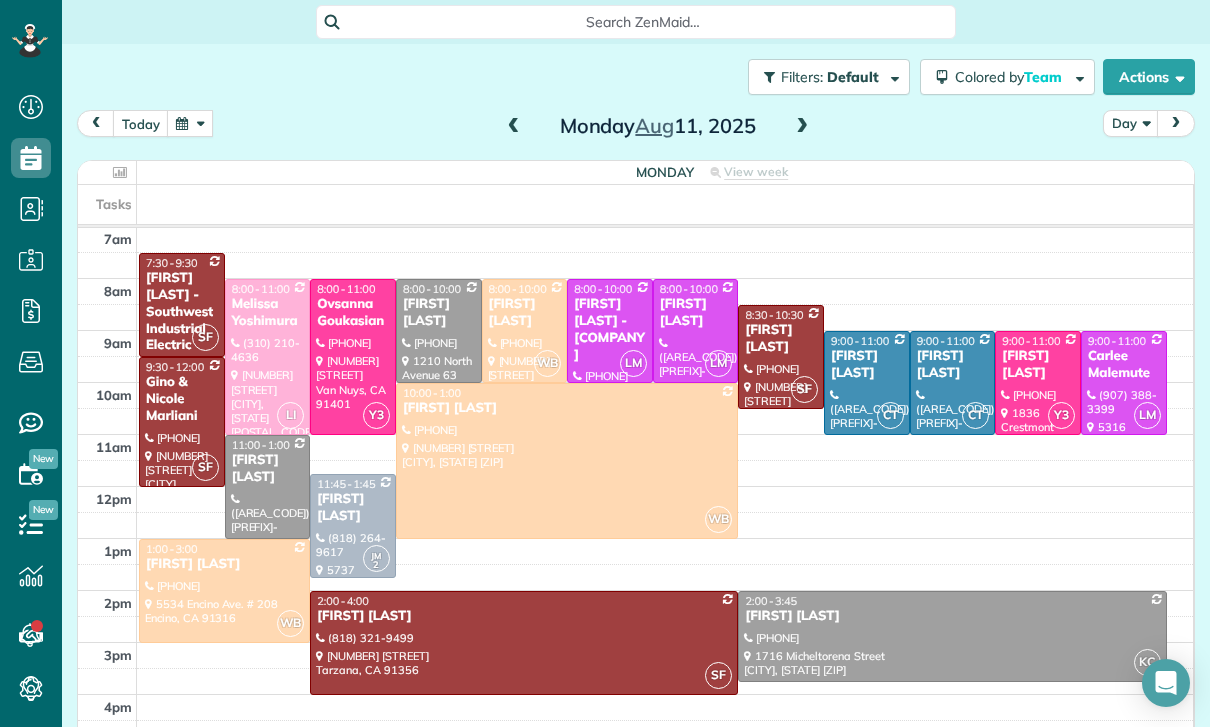 click at bounding box center [268, 357] 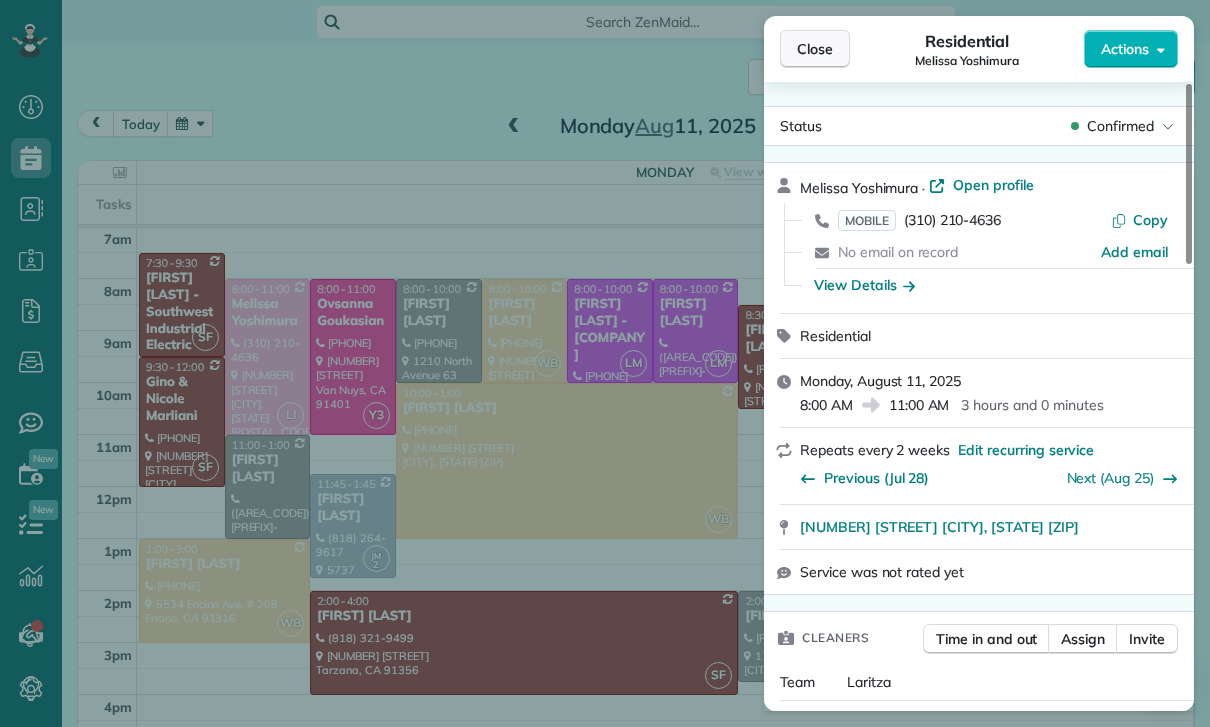 click on "Close" at bounding box center (815, 49) 